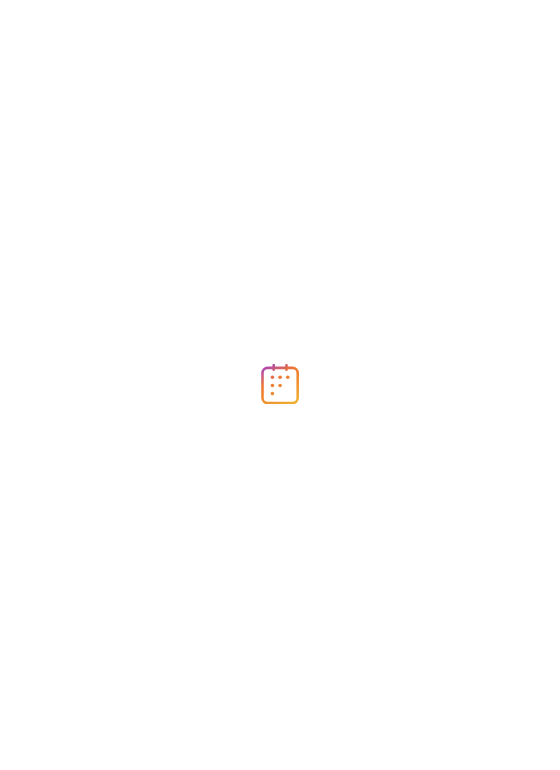 scroll, scrollTop: 0, scrollLeft: 0, axis: both 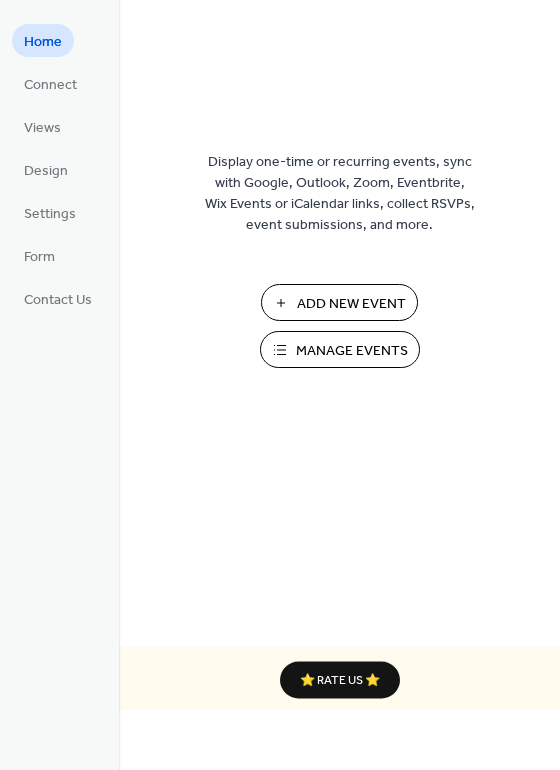 click on "Add New Event" at bounding box center [351, 304] 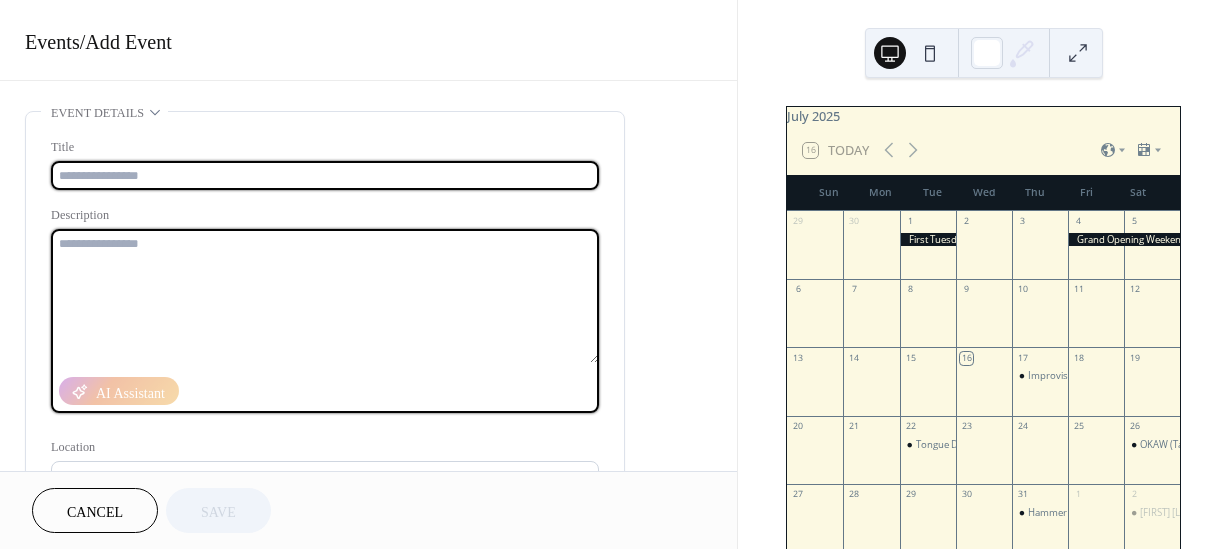 scroll, scrollTop: 0, scrollLeft: 0, axis: both 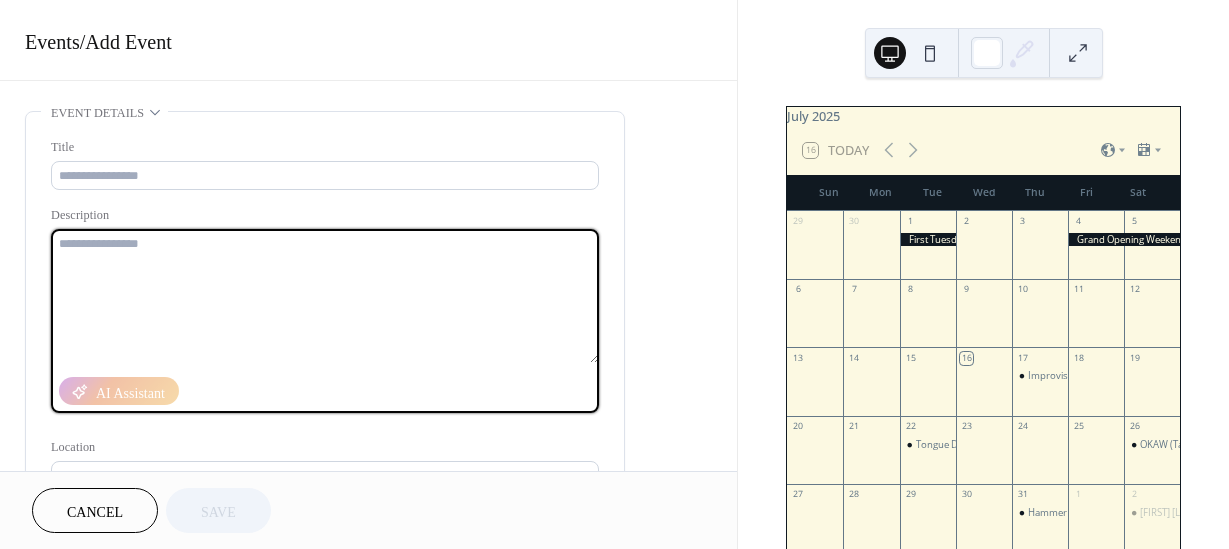 paste on "**********" 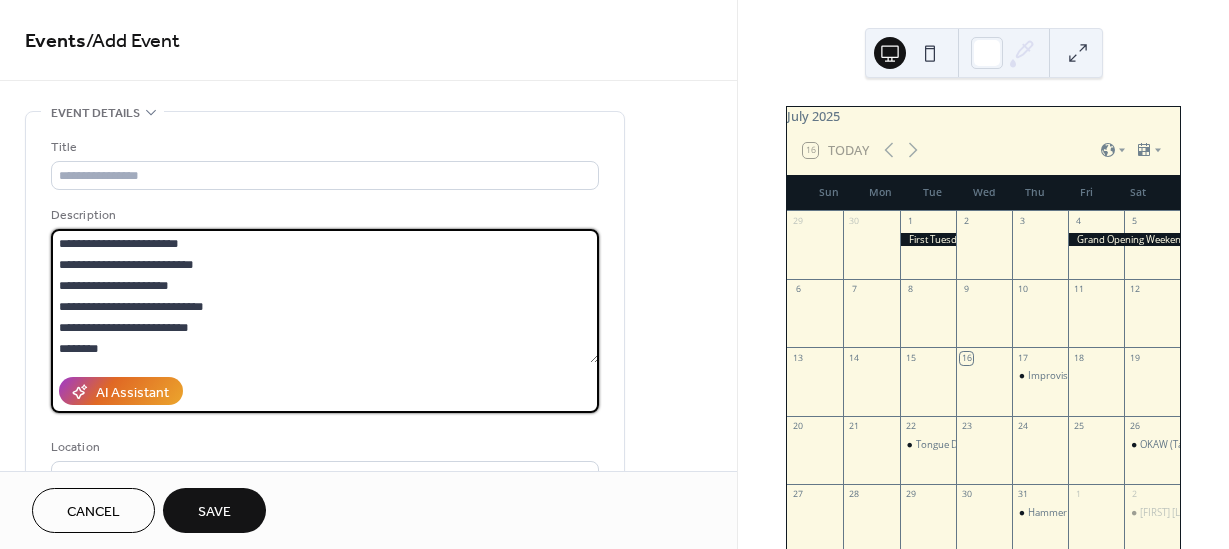 scroll, scrollTop: 0, scrollLeft: 0, axis: both 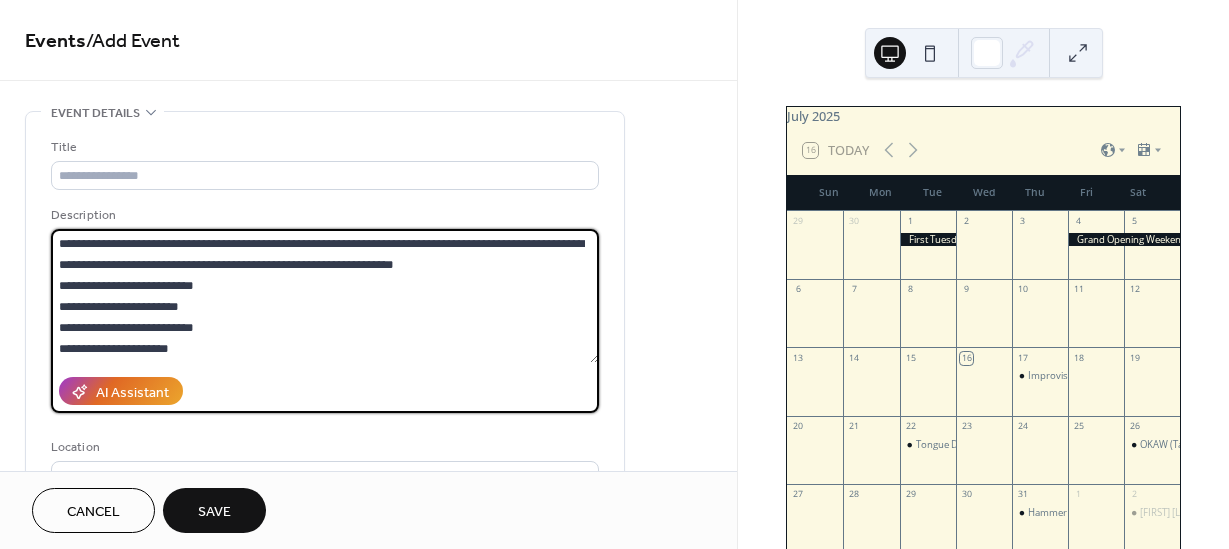 drag, startPoint x: 216, startPoint y: 285, endPoint x: 54, endPoint y: 243, distance: 167.35591 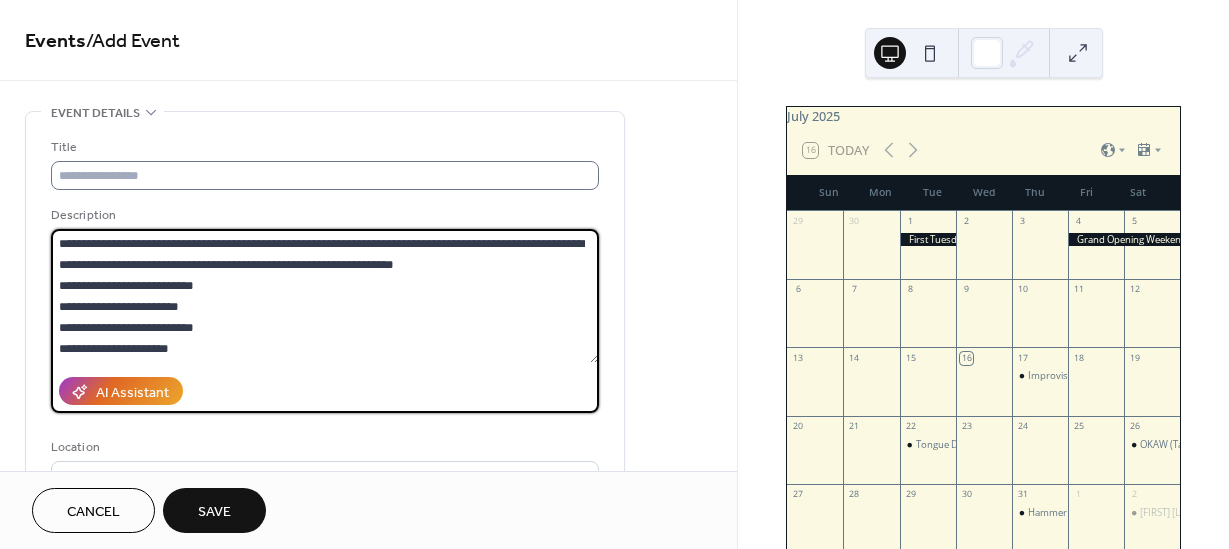 type on "**********" 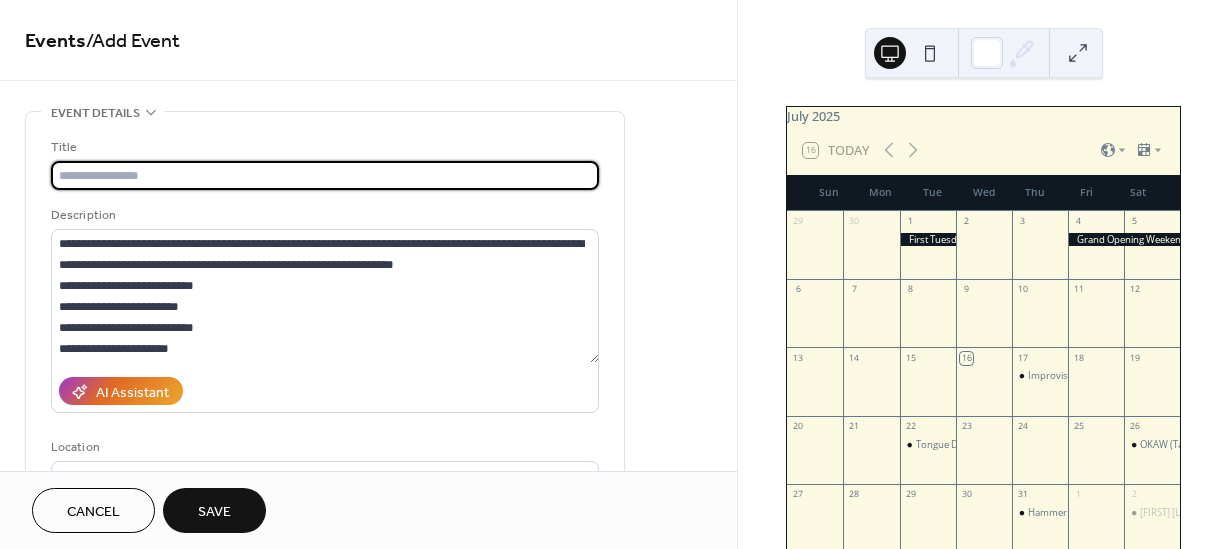click at bounding box center [325, 175] 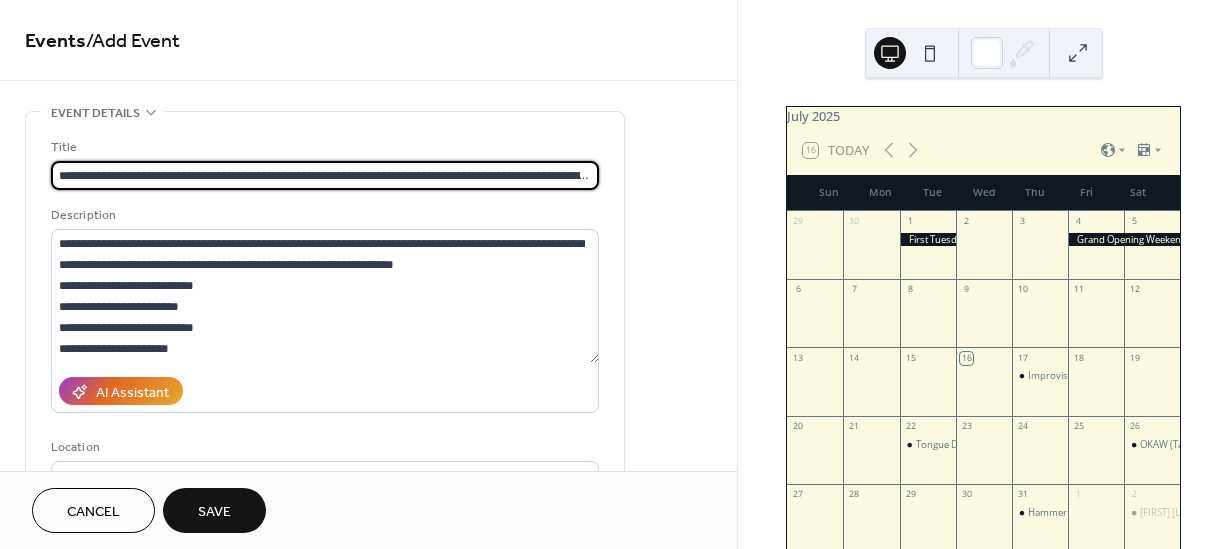 scroll, scrollTop: 0, scrollLeft: 552, axis: horizontal 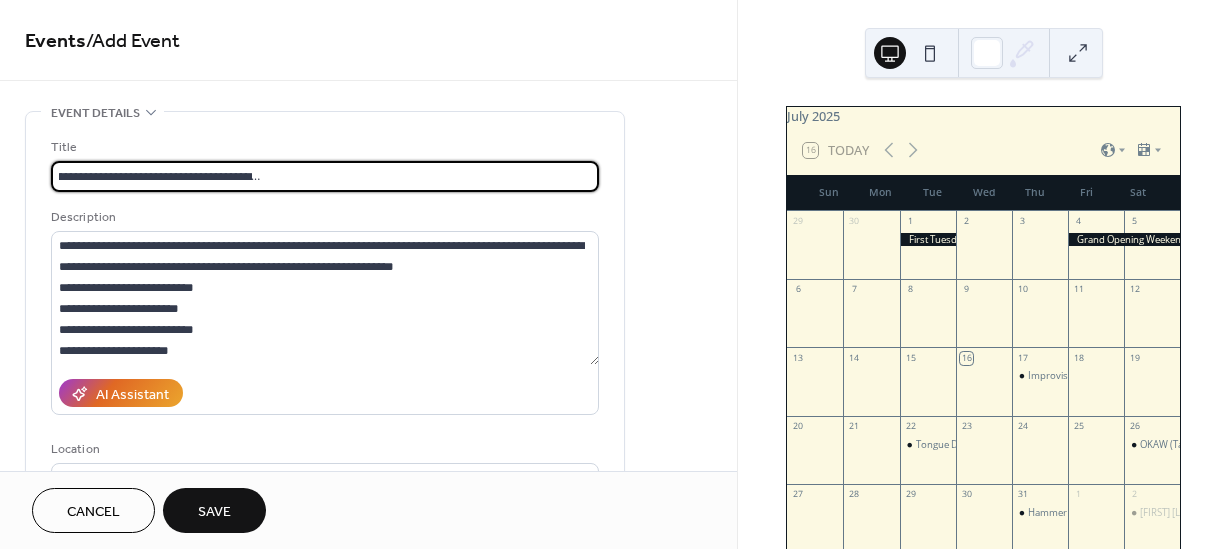 click on "**********" at bounding box center (325, 176) 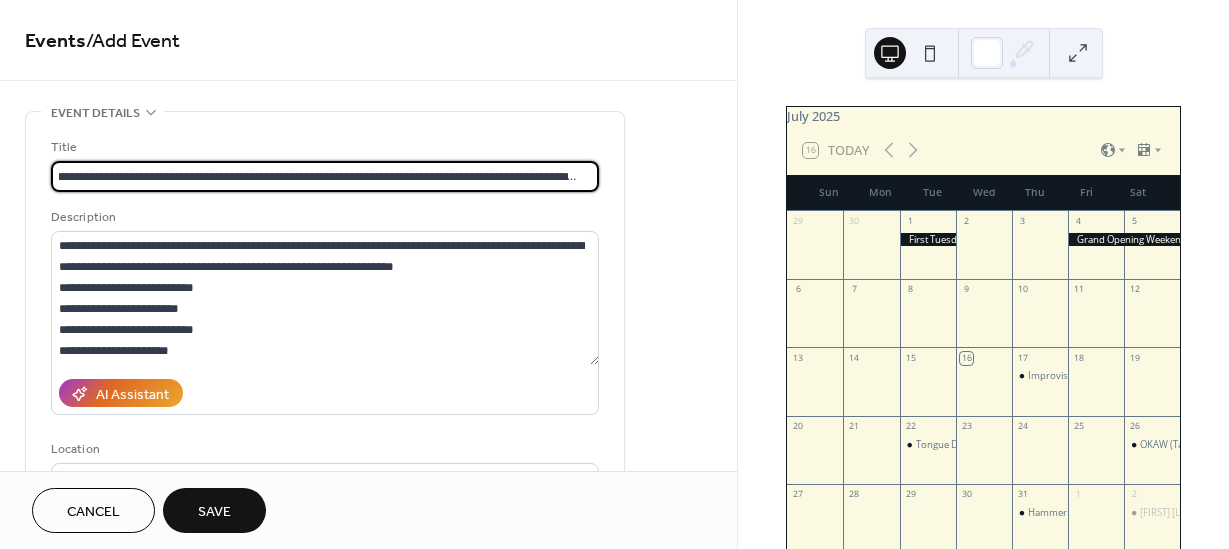 scroll, scrollTop: 0, scrollLeft: 0, axis: both 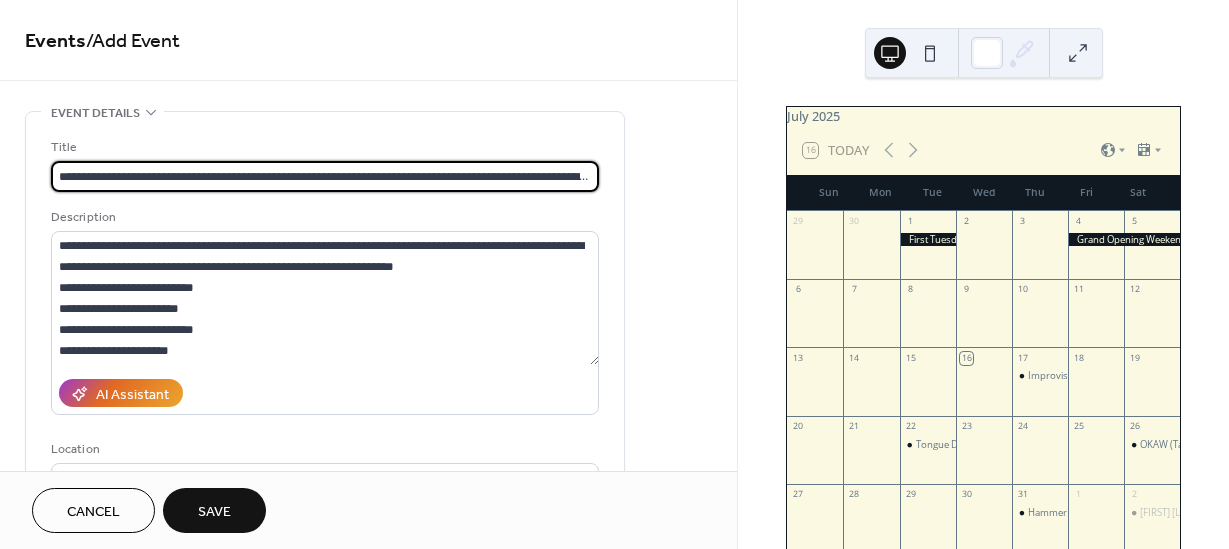 click on "**********" at bounding box center (325, 176) 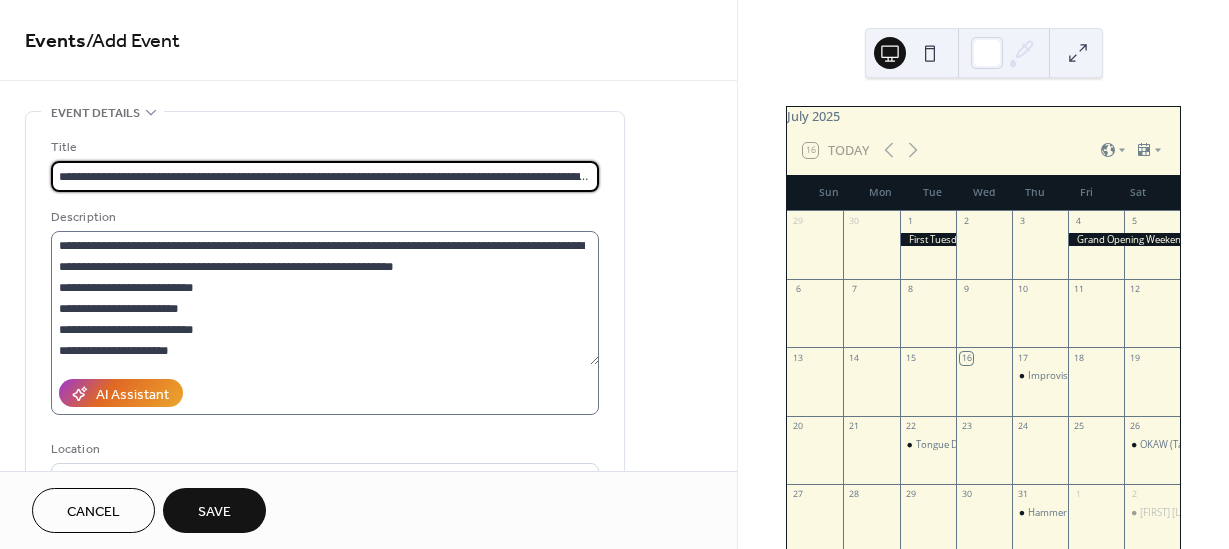 scroll, scrollTop: 84, scrollLeft: 0, axis: vertical 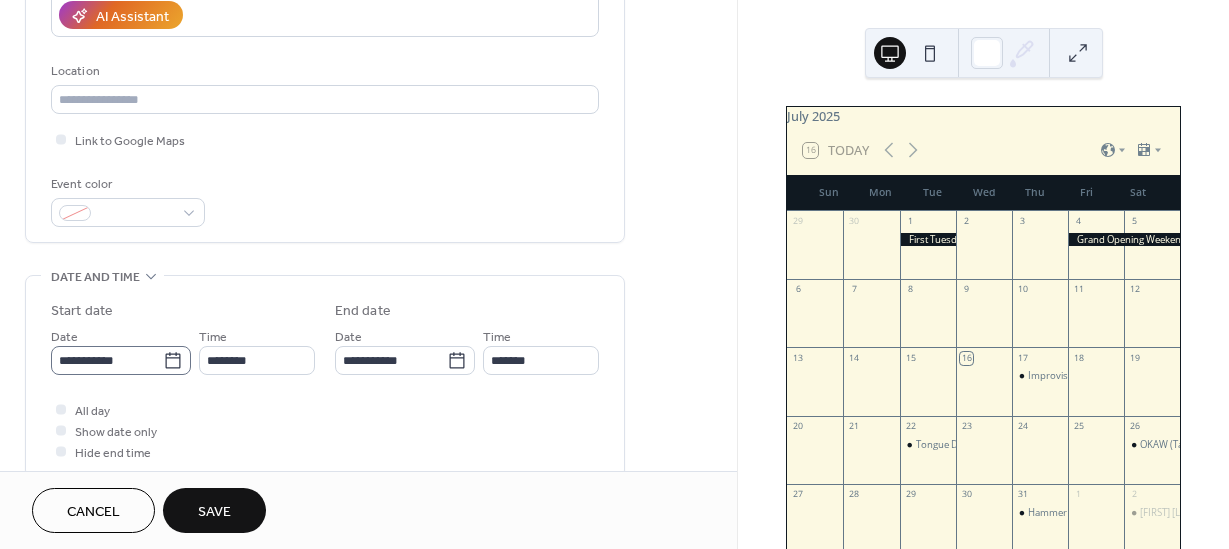 type on "**********" 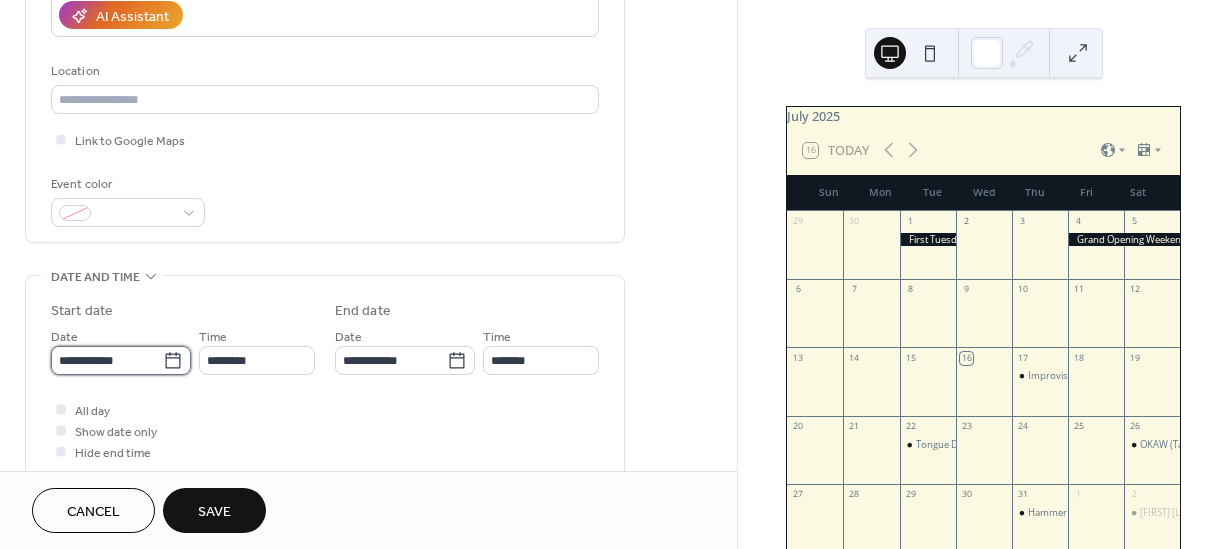 click on "**********" at bounding box center (107, 360) 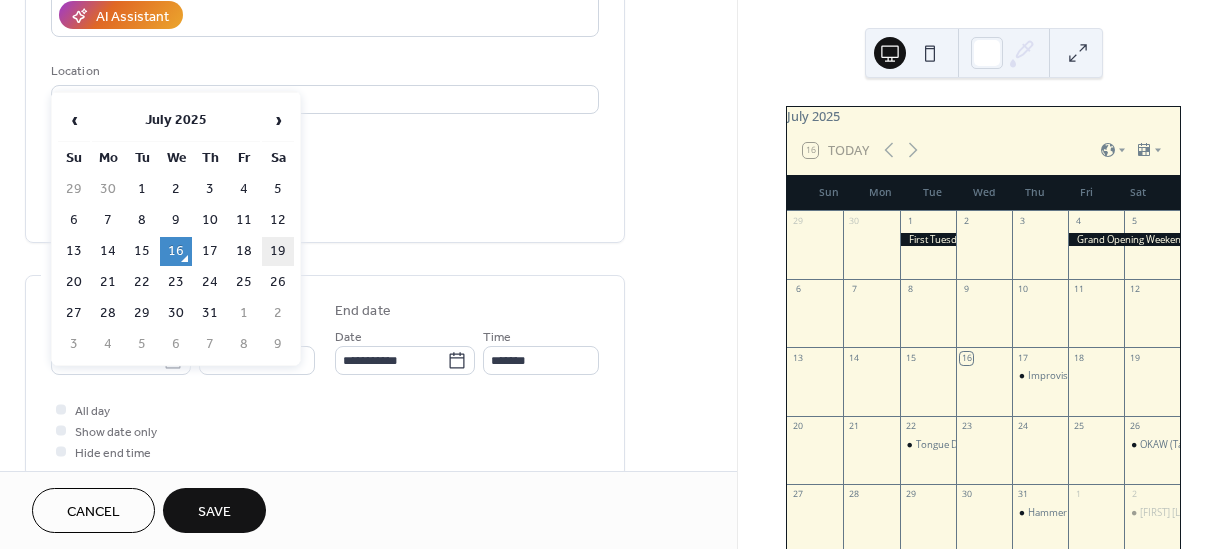 click on "19" at bounding box center [278, 251] 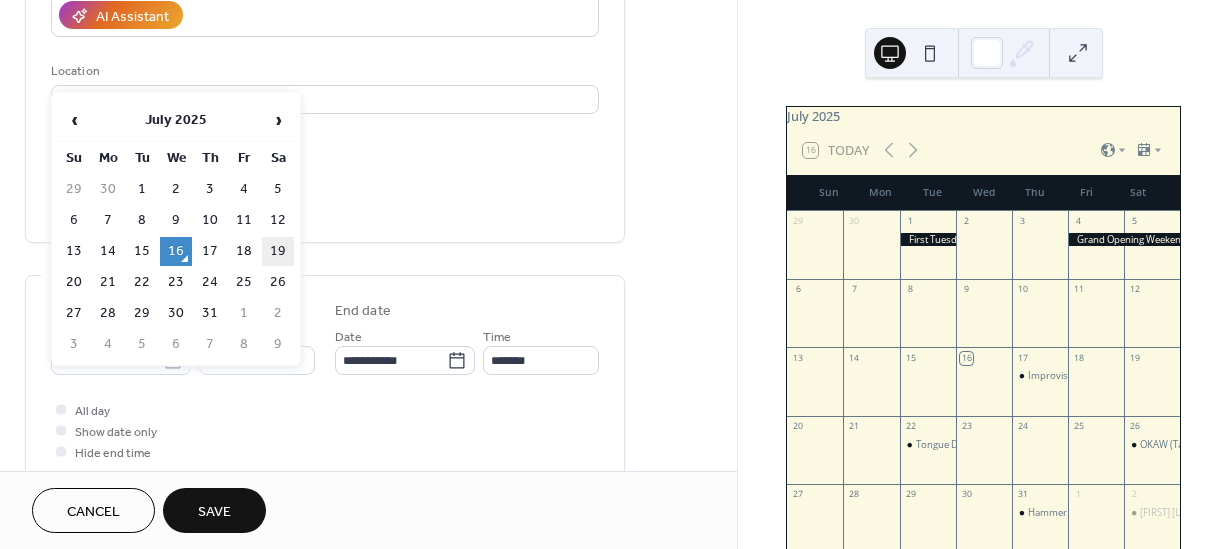 type on "**********" 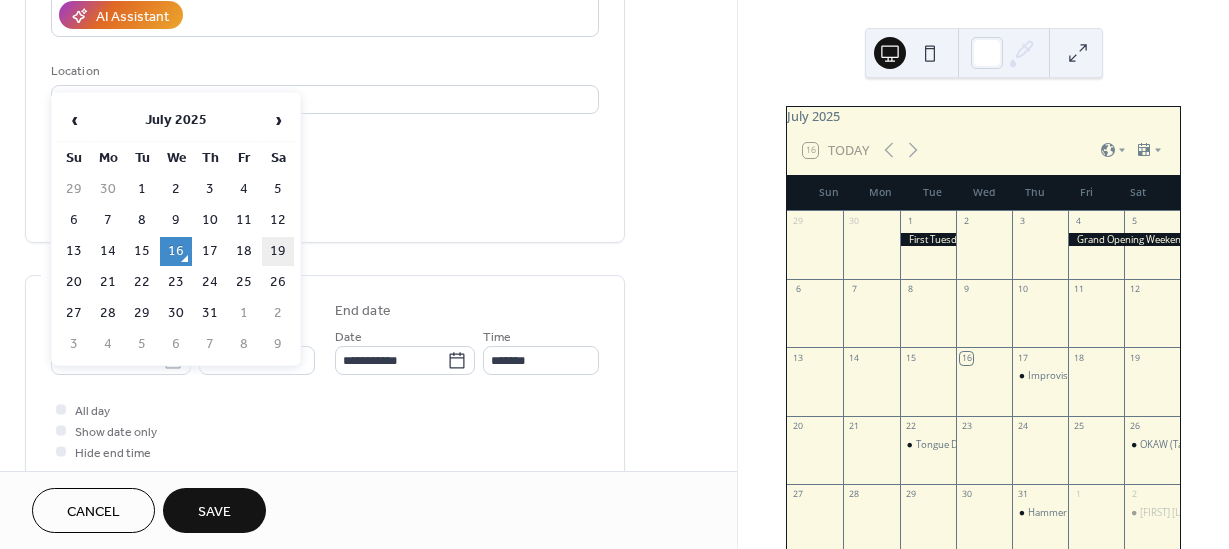 type on "**********" 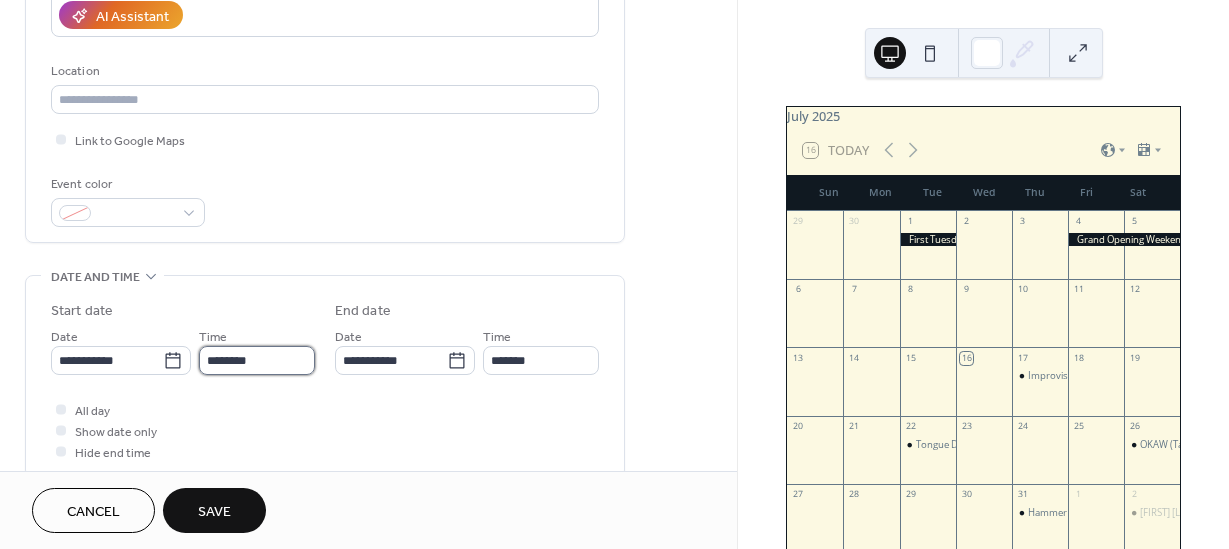 click on "********" at bounding box center (257, 360) 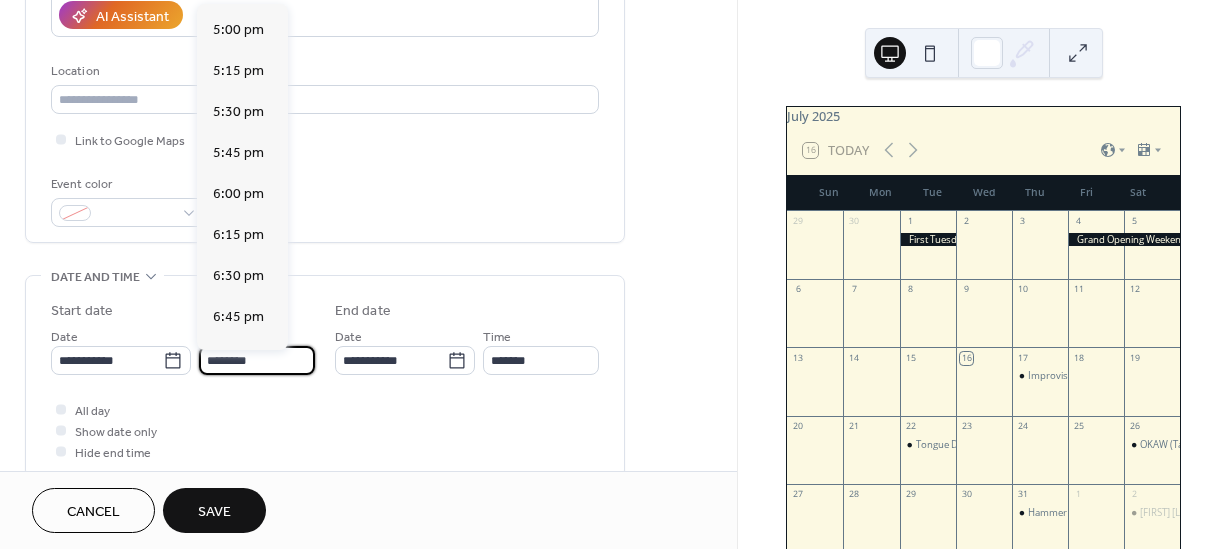 scroll, scrollTop: 2968, scrollLeft: 0, axis: vertical 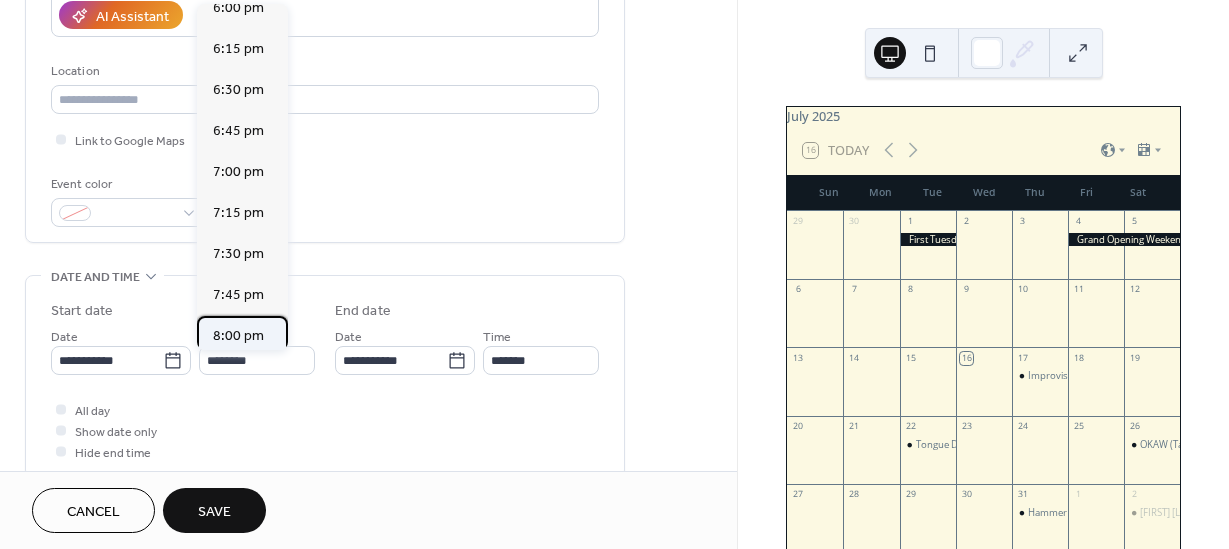 click on "8:00 pm" at bounding box center (238, 336) 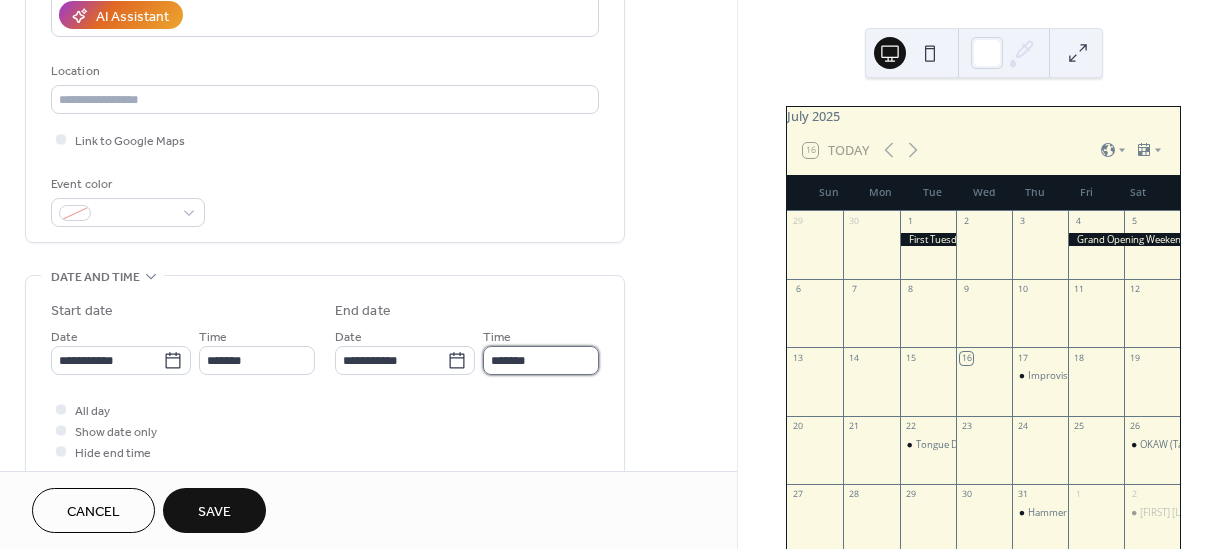 click on "*******" at bounding box center (541, 360) 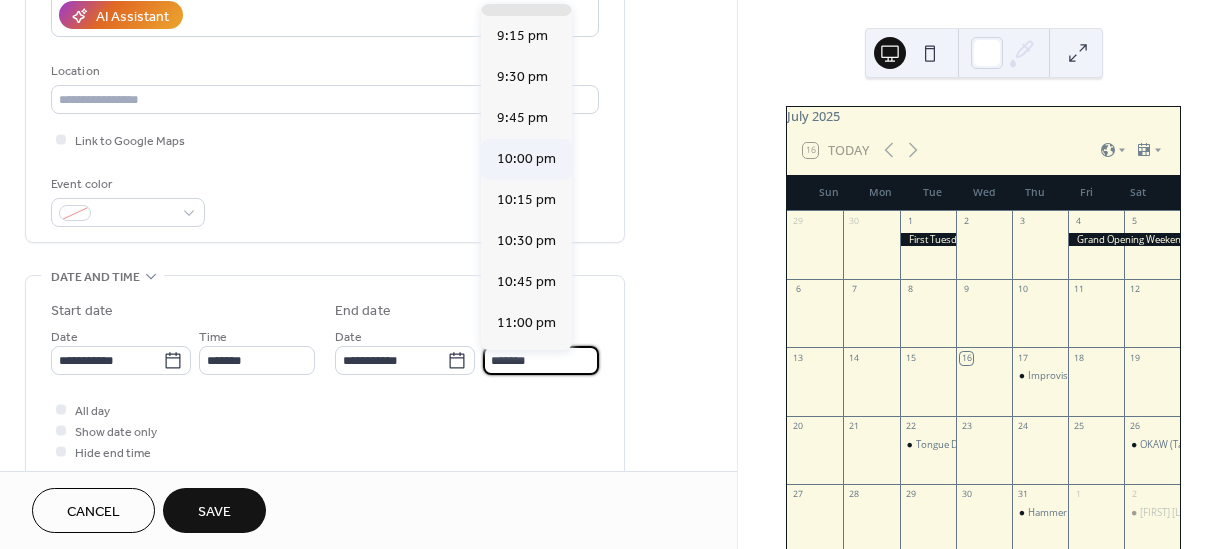 scroll, scrollTop: 155, scrollLeft: 0, axis: vertical 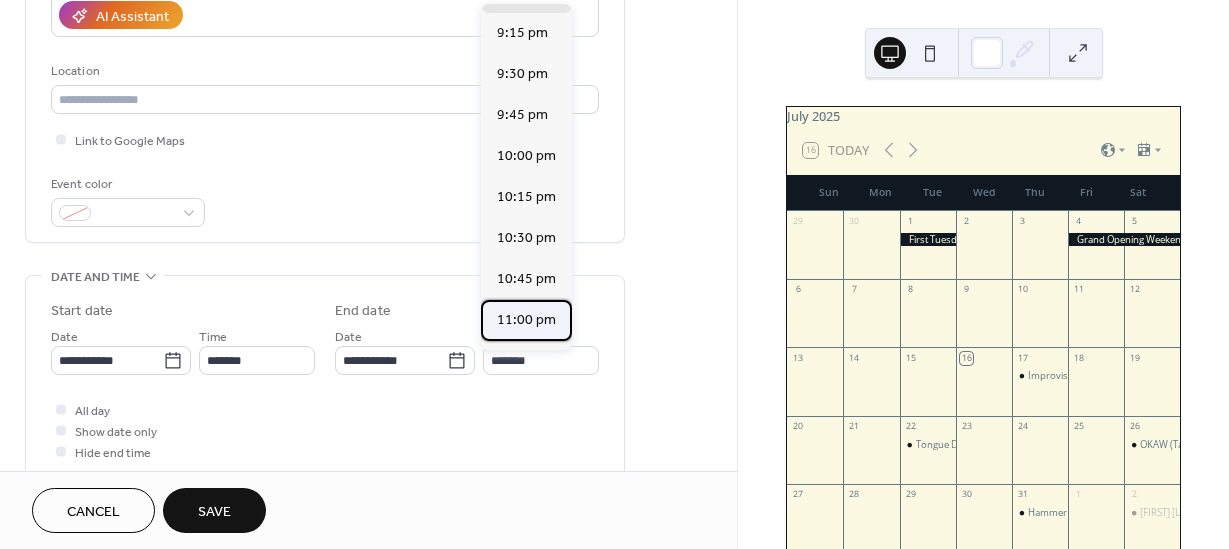 click on "11:00 pm" at bounding box center [526, 320] 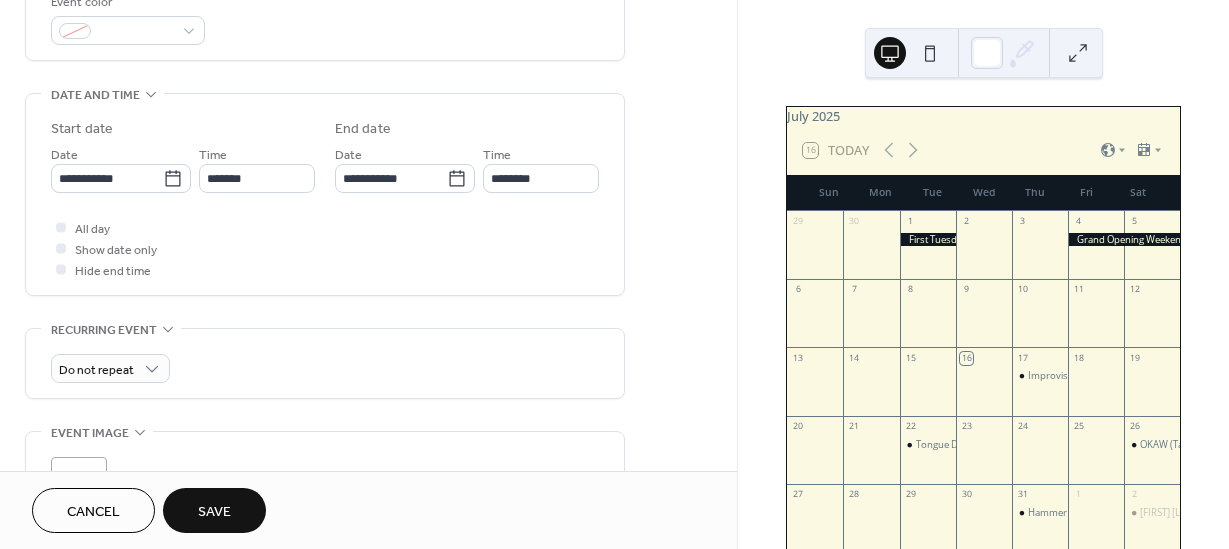 scroll, scrollTop: 866, scrollLeft: 0, axis: vertical 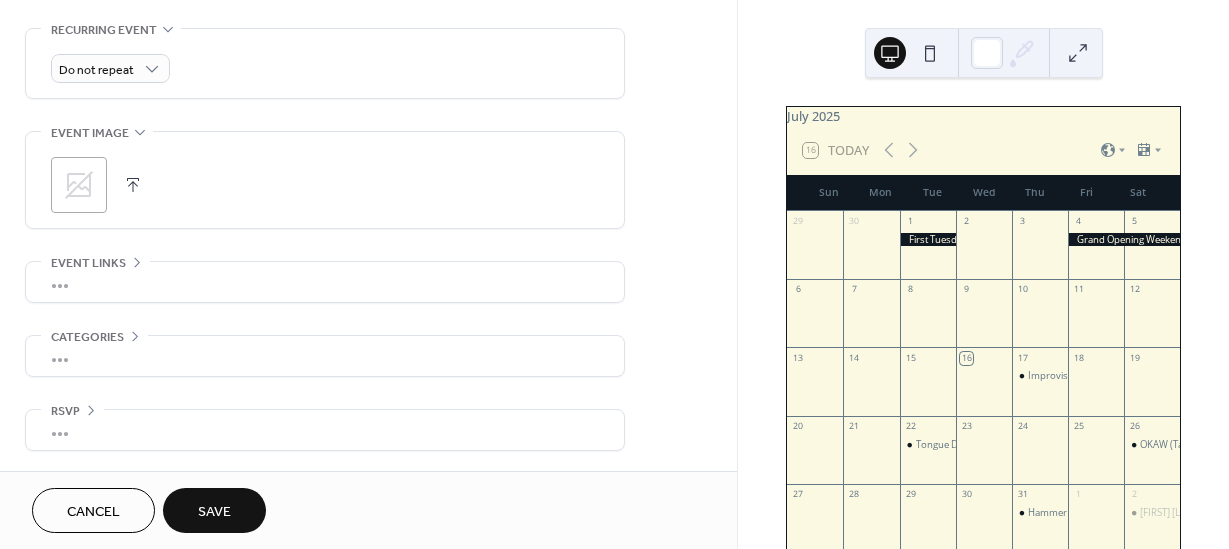 click on "Save" at bounding box center [214, 512] 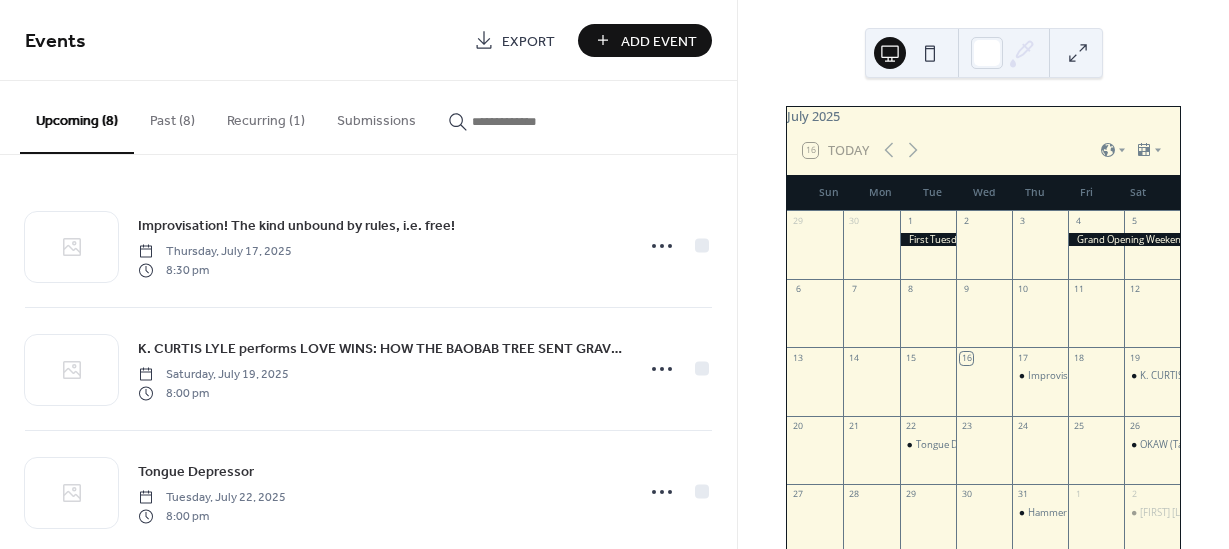 click on "Add Event" at bounding box center [659, 41] 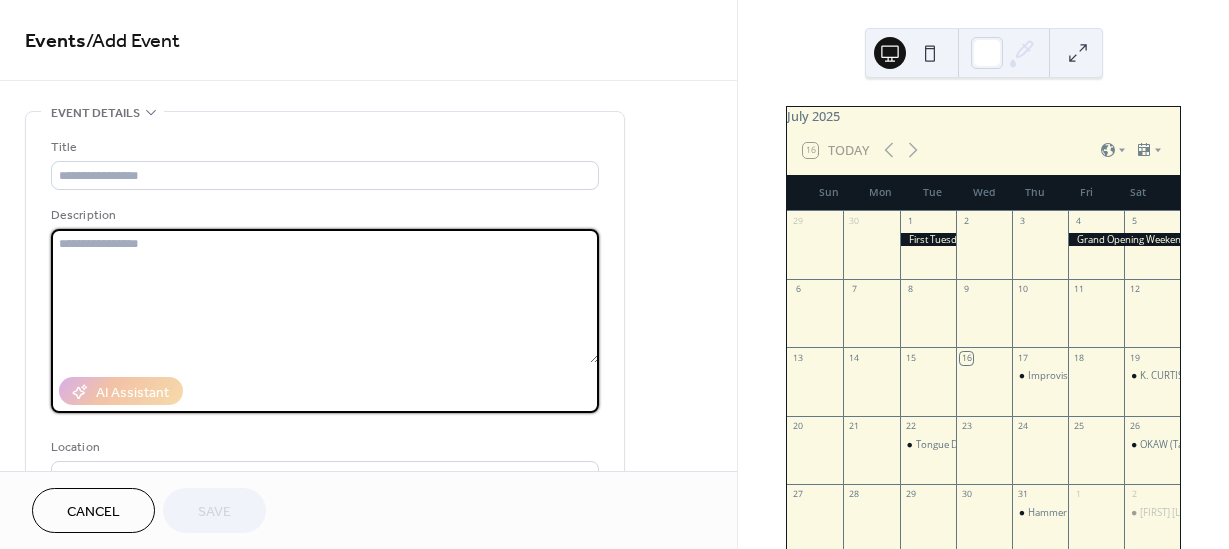click at bounding box center [325, 296] 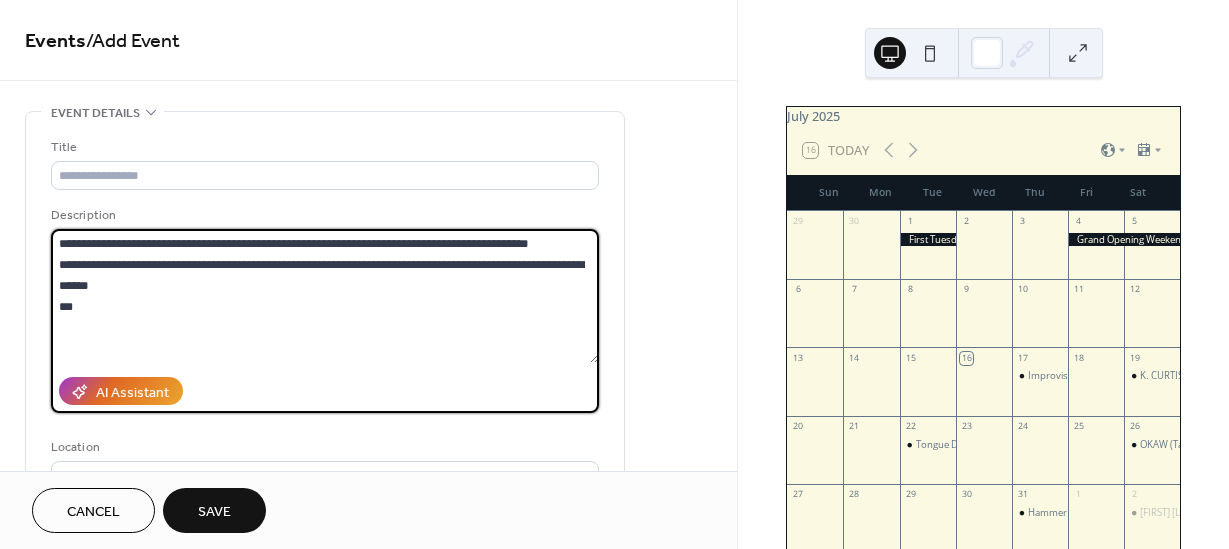 click on "**********" at bounding box center (325, 296) 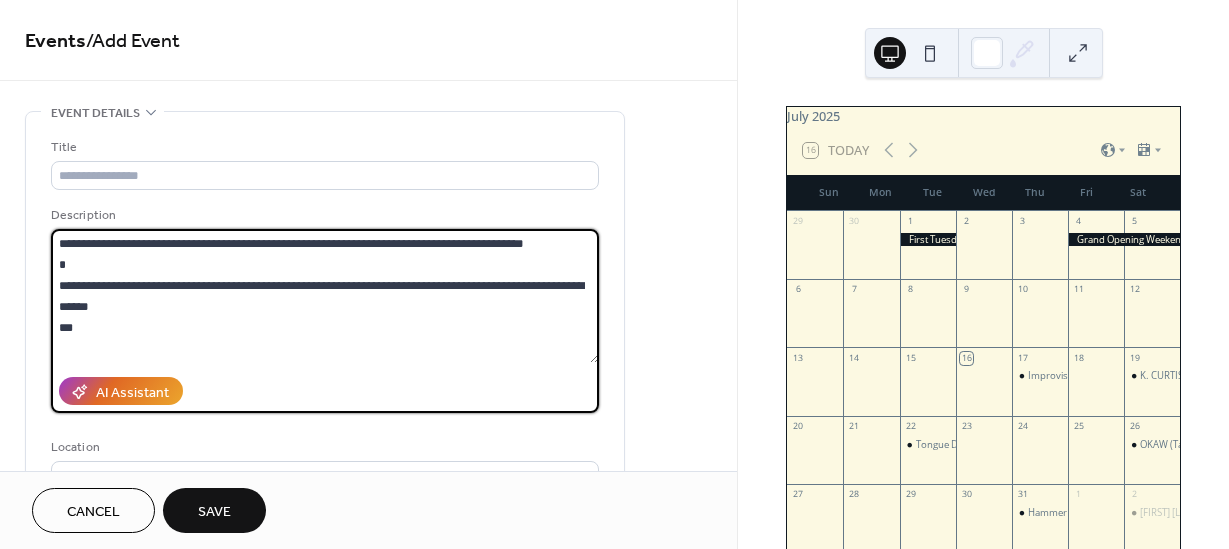 drag, startPoint x: 430, startPoint y: 318, endPoint x: 516, endPoint y: 284, distance: 92.47703 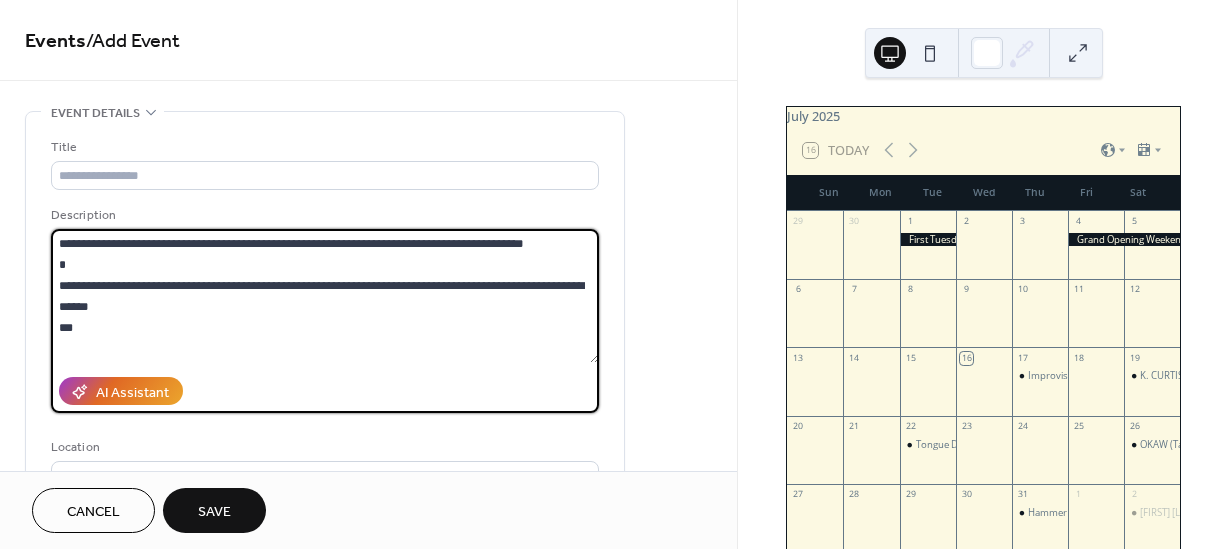 click on "**********" at bounding box center (325, 296) 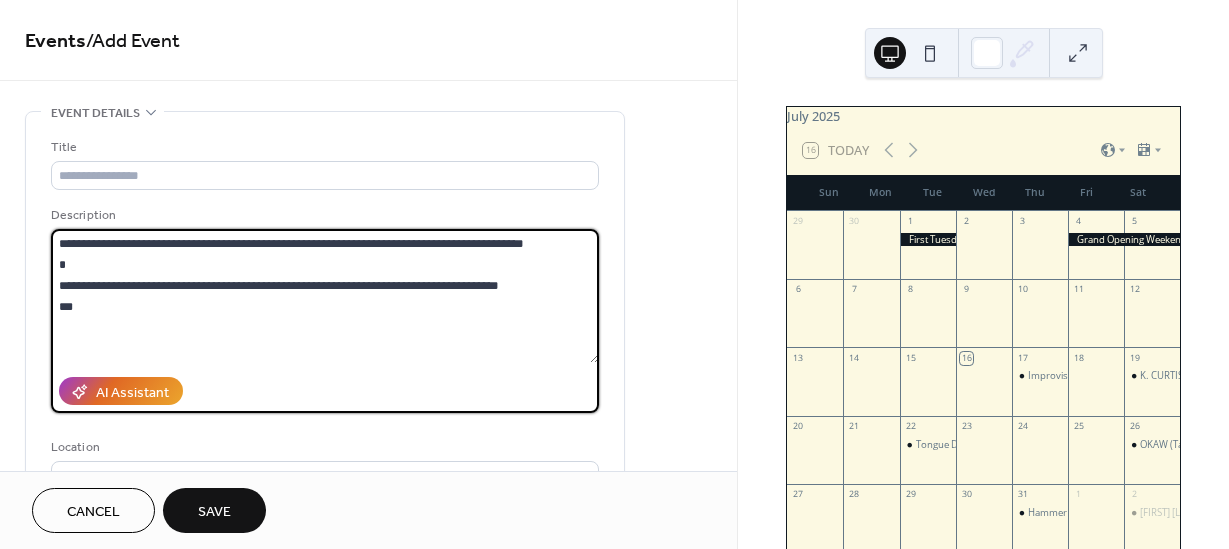 click on "**********" at bounding box center (325, 296) 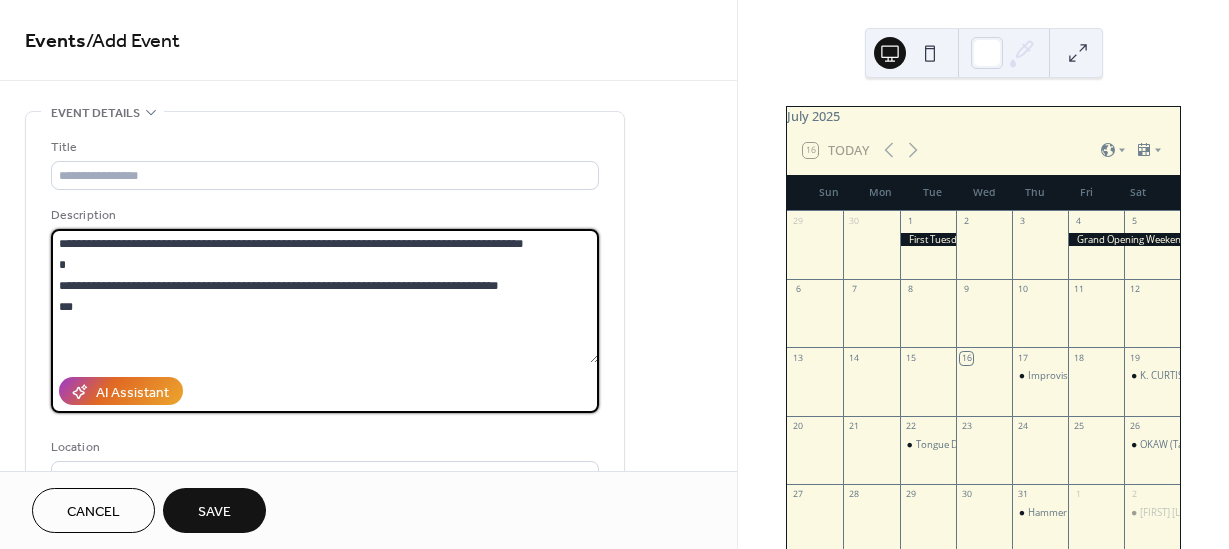 click on "**********" at bounding box center (325, 296) 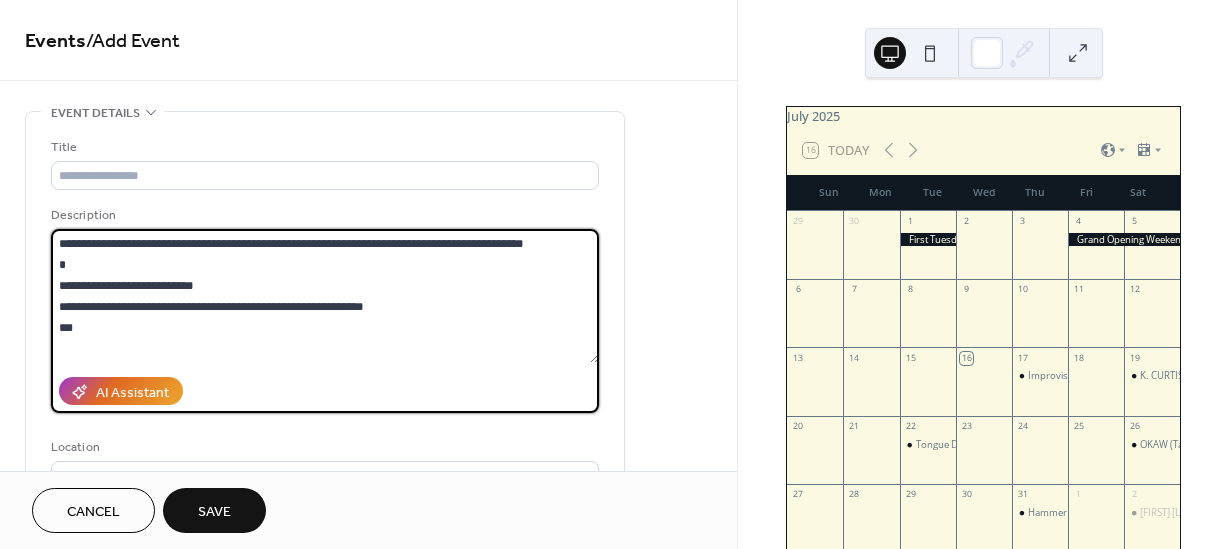 click on "**********" at bounding box center (325, 296) 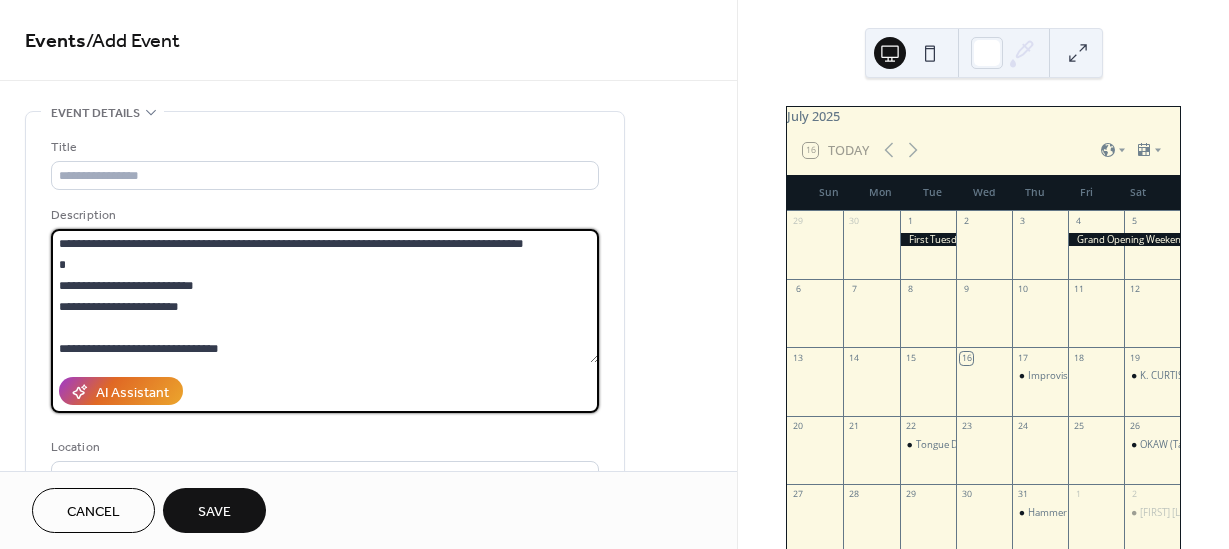 scroll, scrollTop: 21, scrollLeft: 0, axis: vertical 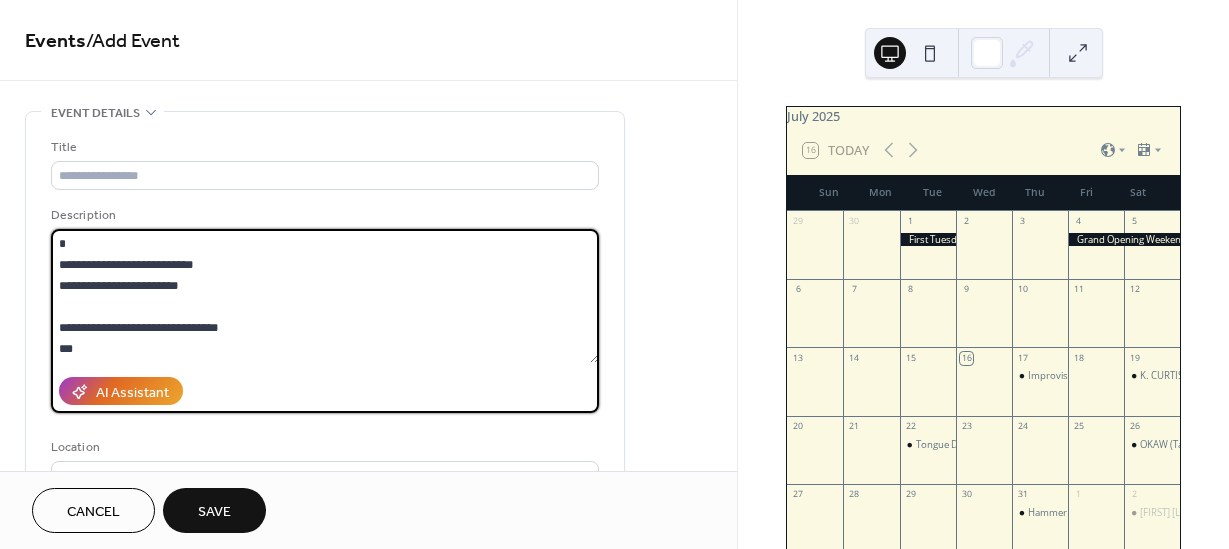 click on "**********" at bounding box center (325, 296) 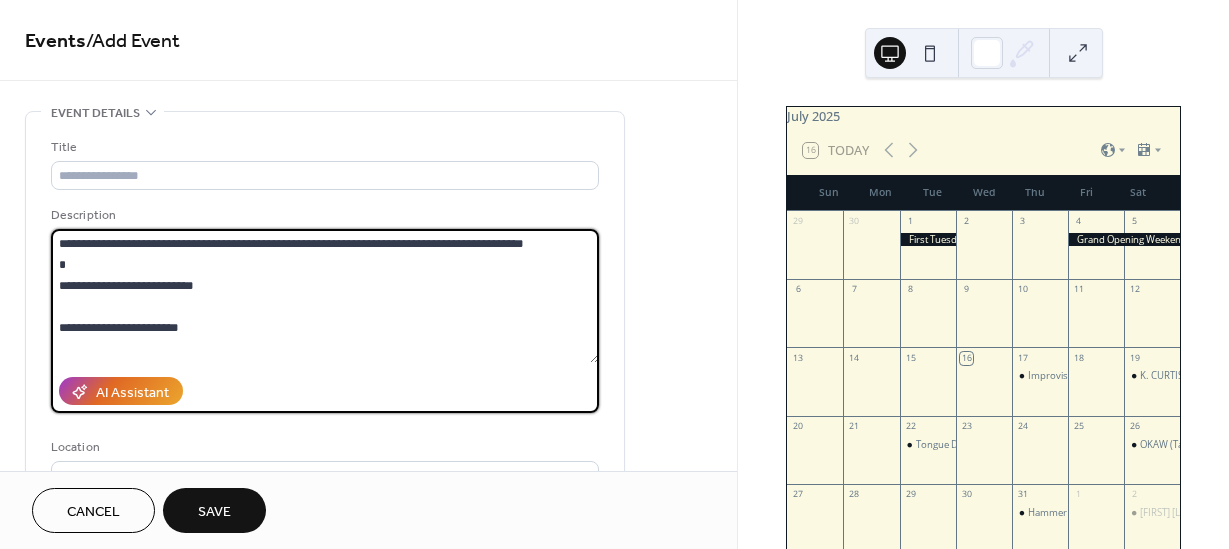 scroll, scrollTop: 42, scrollLeft: 0, axis: vertical 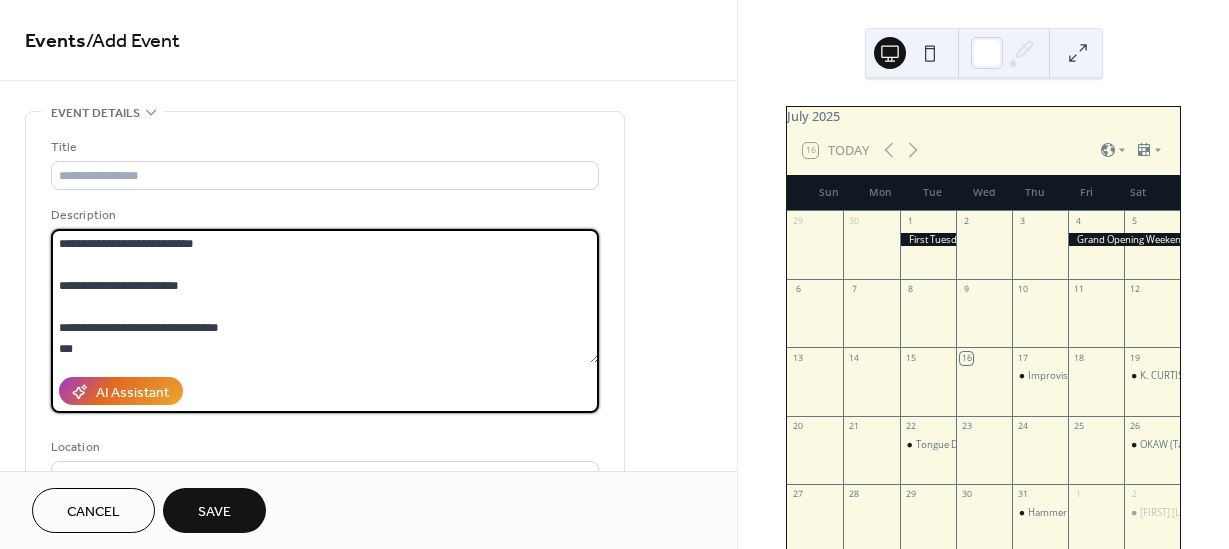 click on "**********" at bounding box center [325, 296] 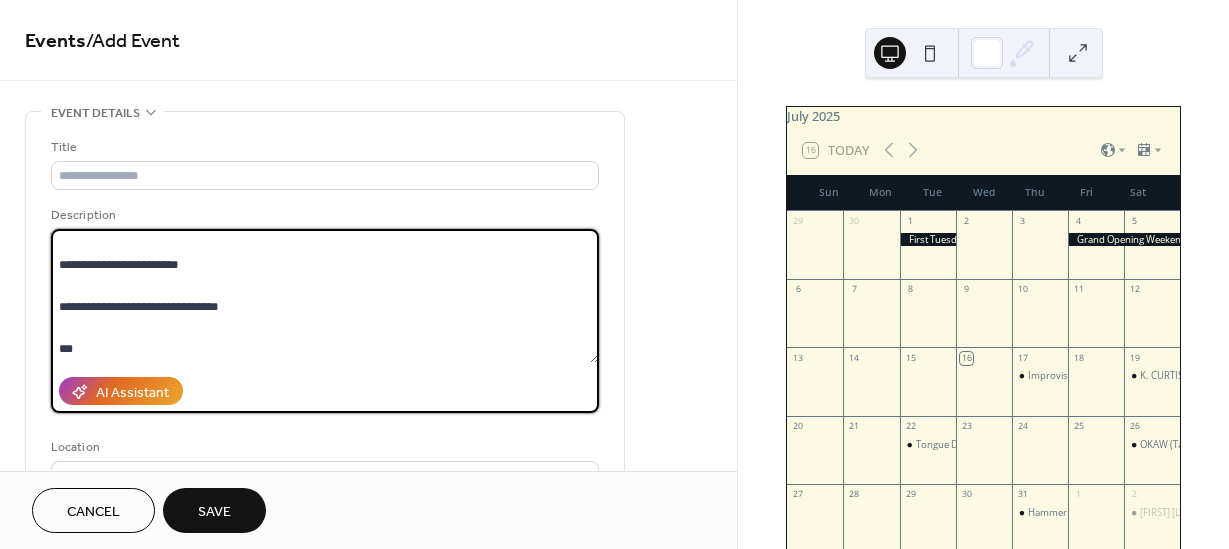scroll, scrollTop: 0, scrollLeft: 0, axis: both 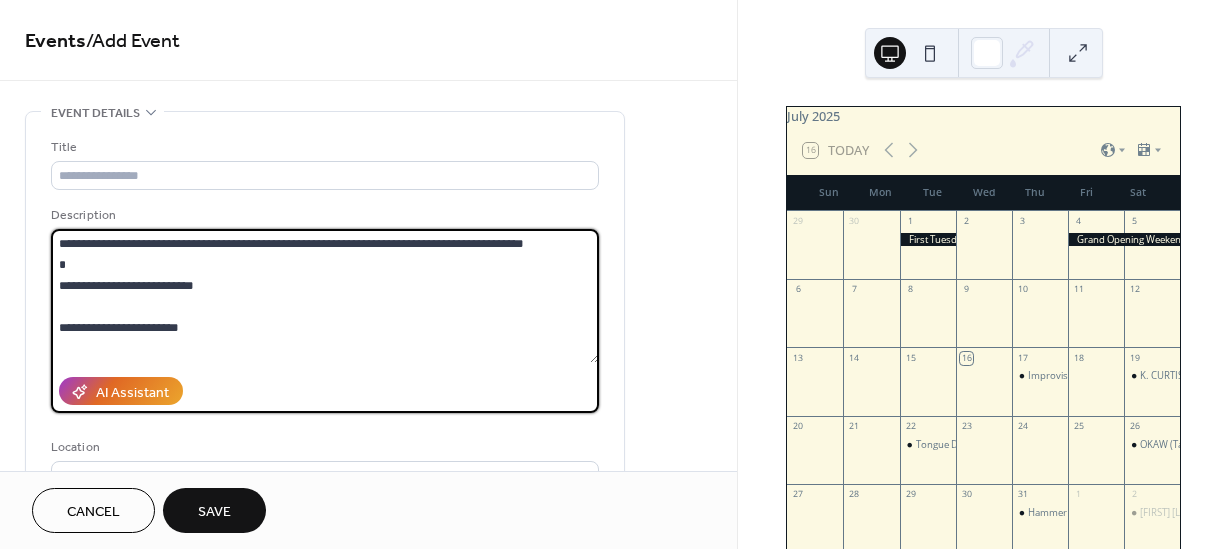type on "**********" 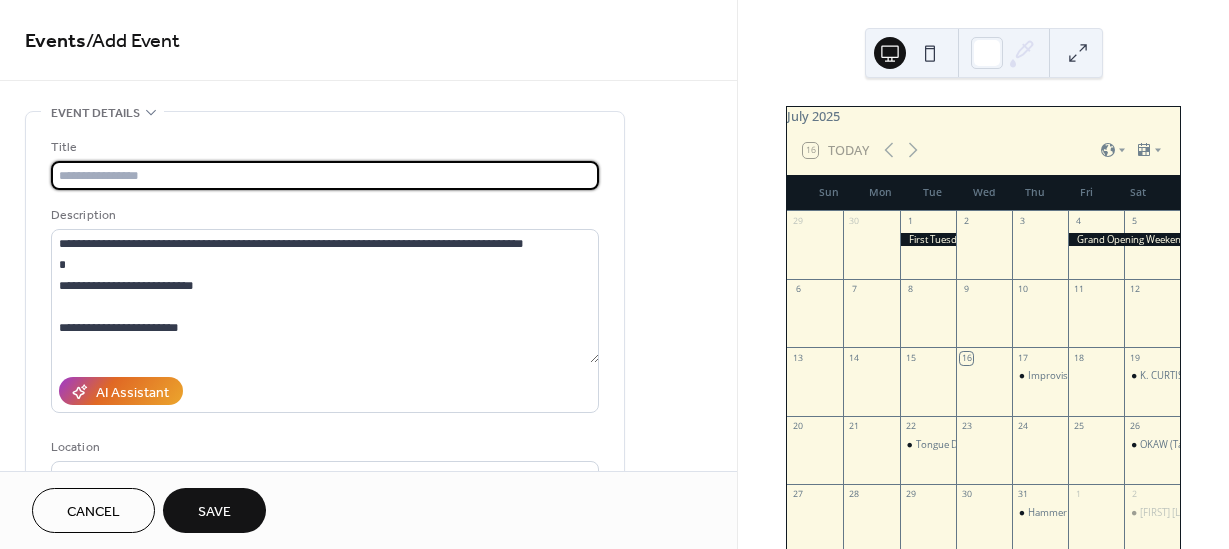 click at bounding box center [325, 175] 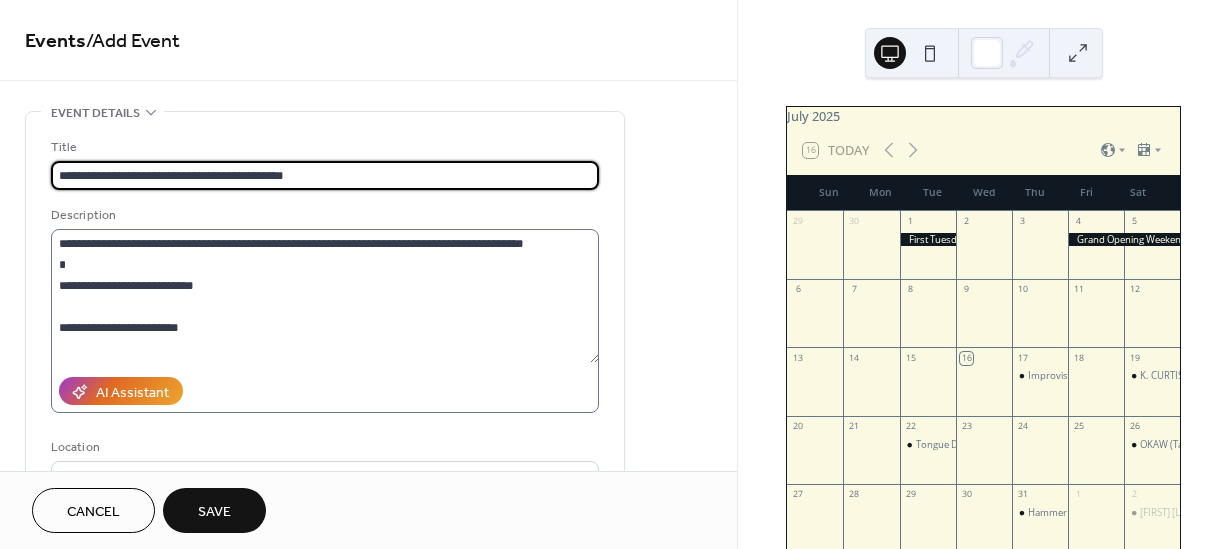 scroll, scrollTop: 63, scrollLeft: 0, axis: vertical 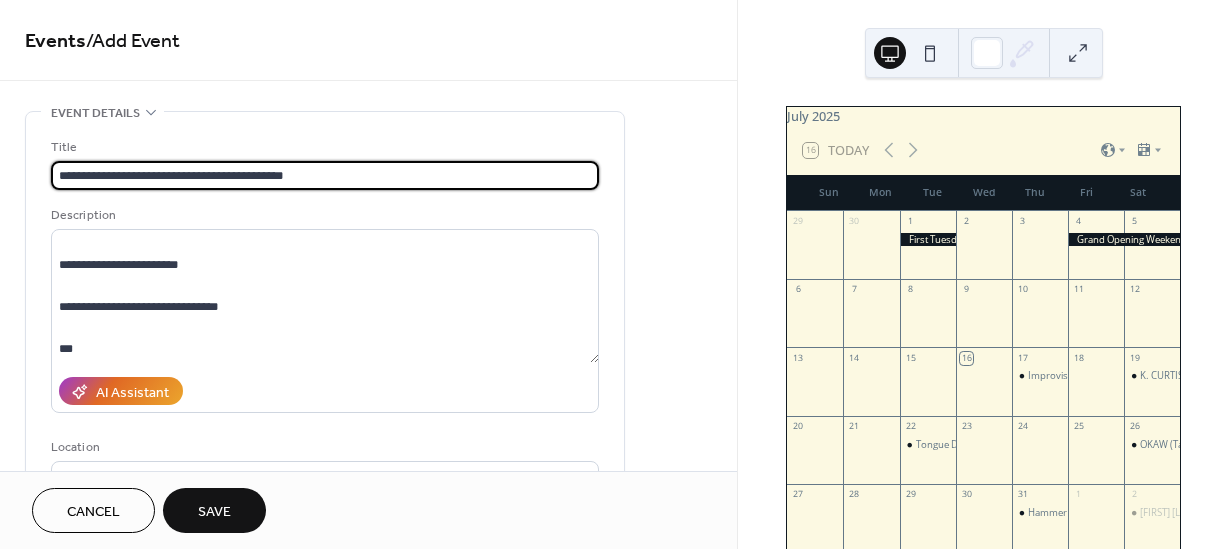 type on "**********" 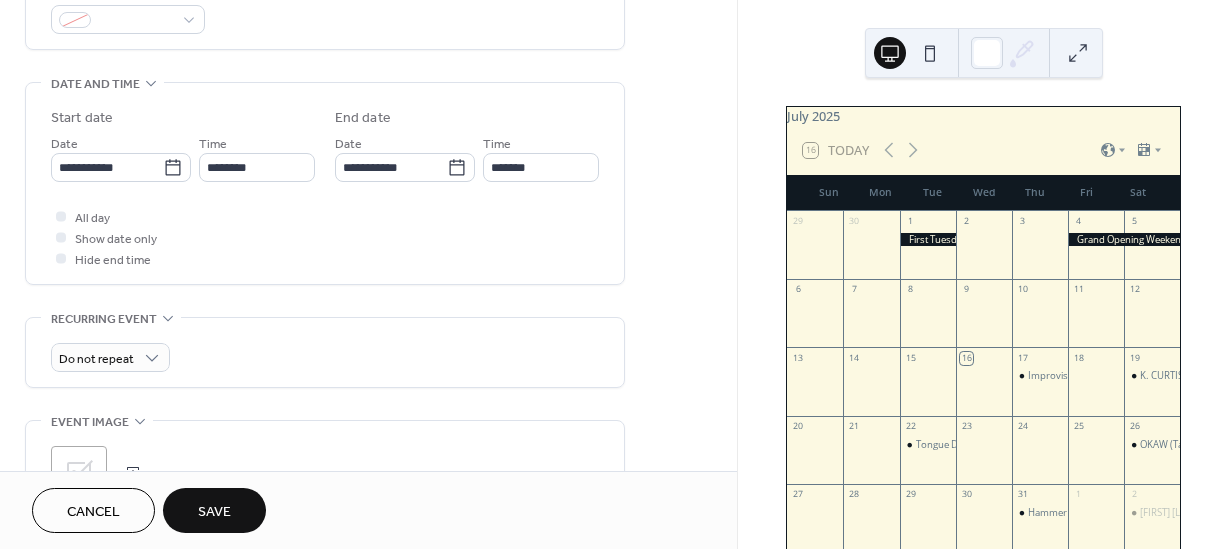 scroll, scrollTop: 566, scrollLeft: 0, axis: vertical 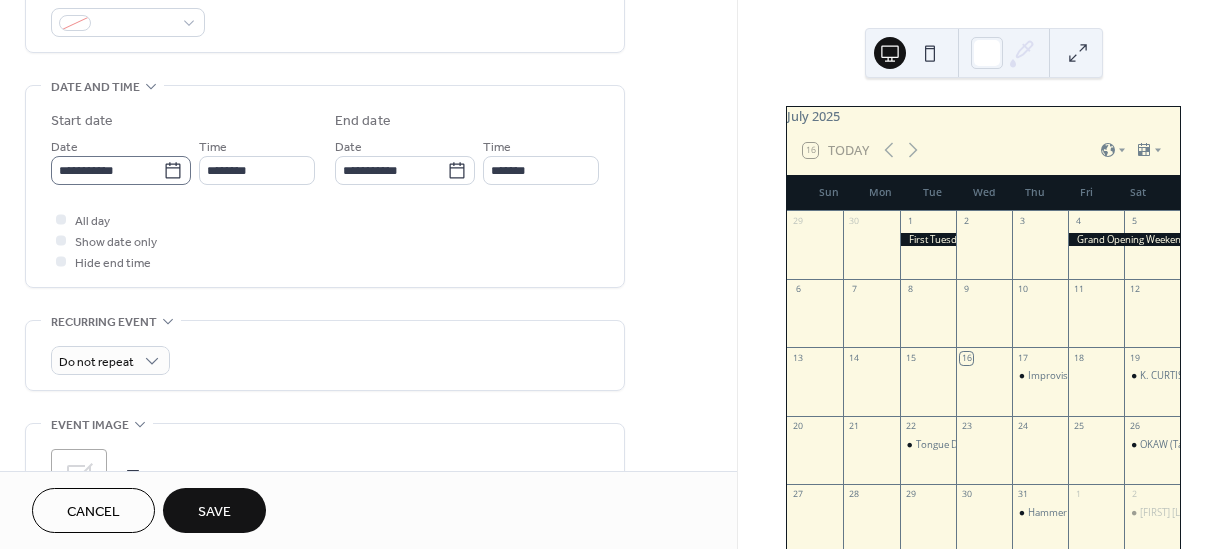click 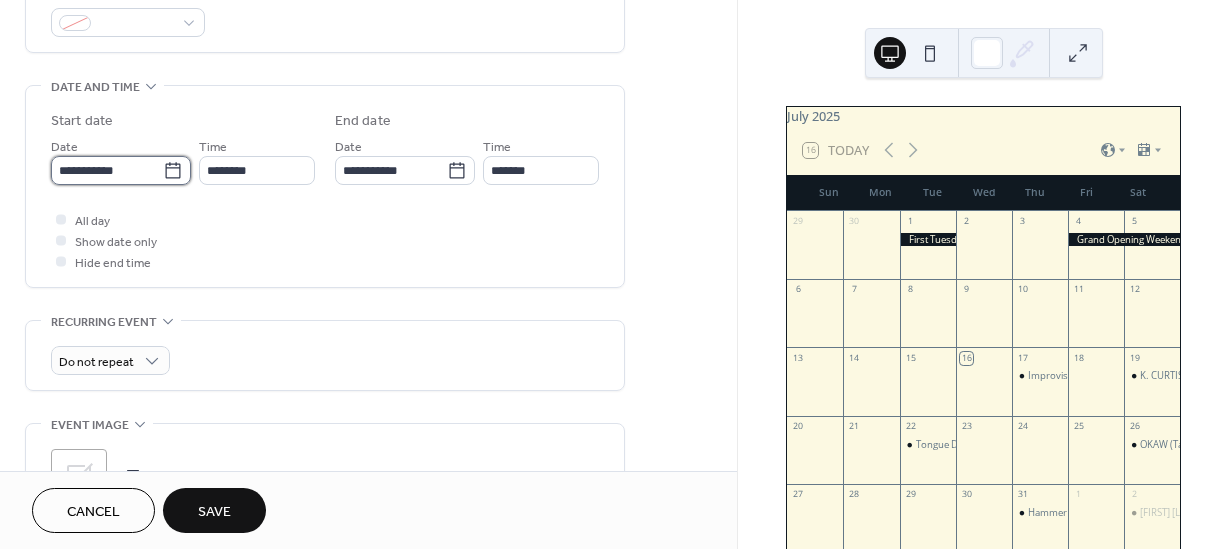 click on "**********" at bounding box center [107, 170] 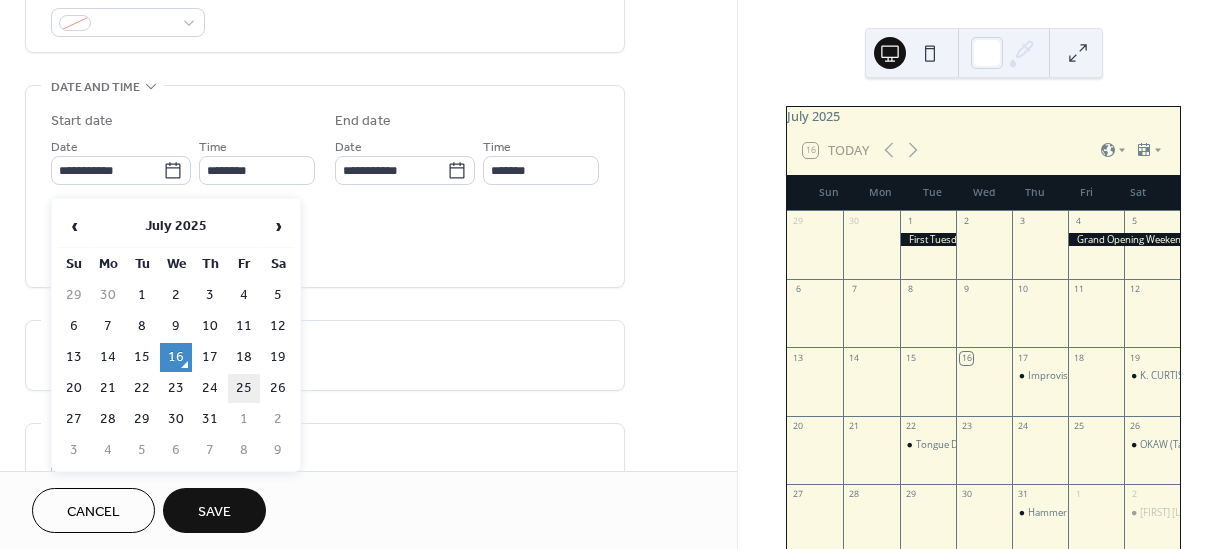 click on "25" at bounding box center [244, 388] 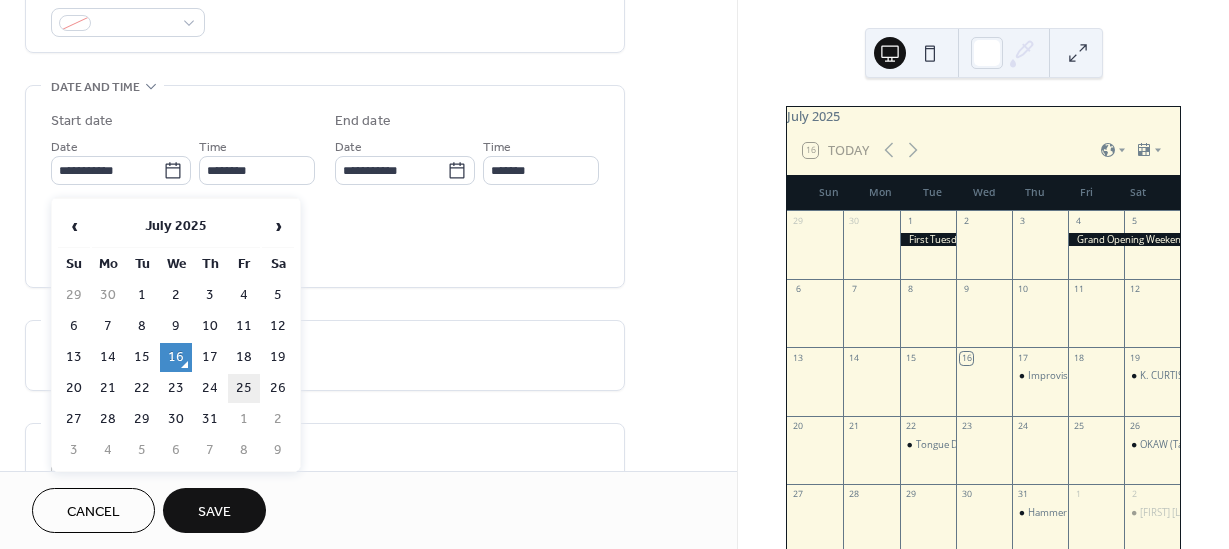 type on "**********" 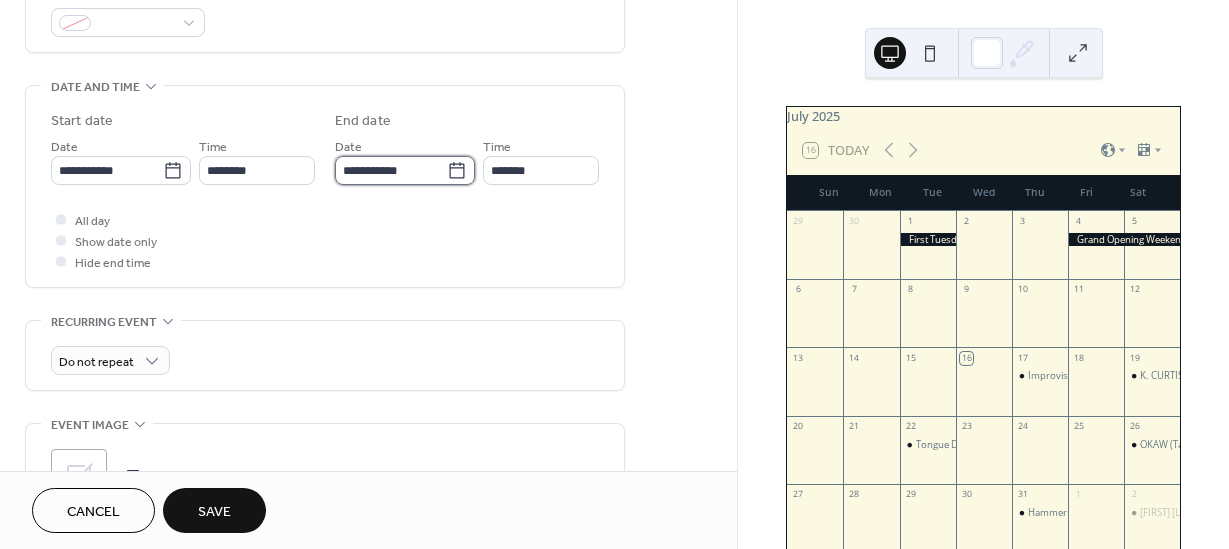 click on "**********" at bounding box center (391, 170) 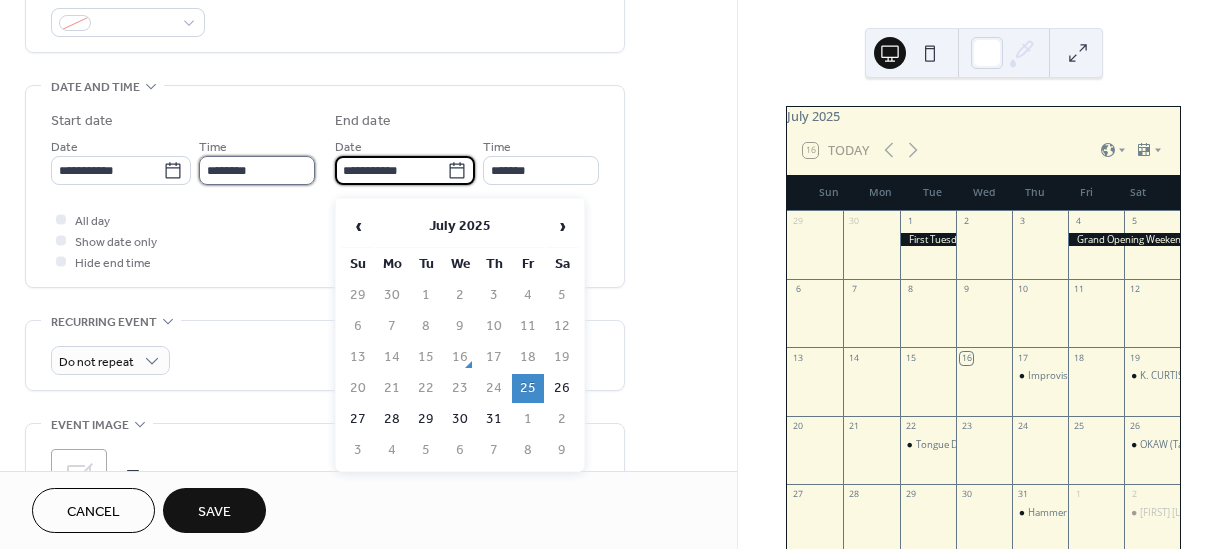 click on "********" at bounding box center (257, 170) 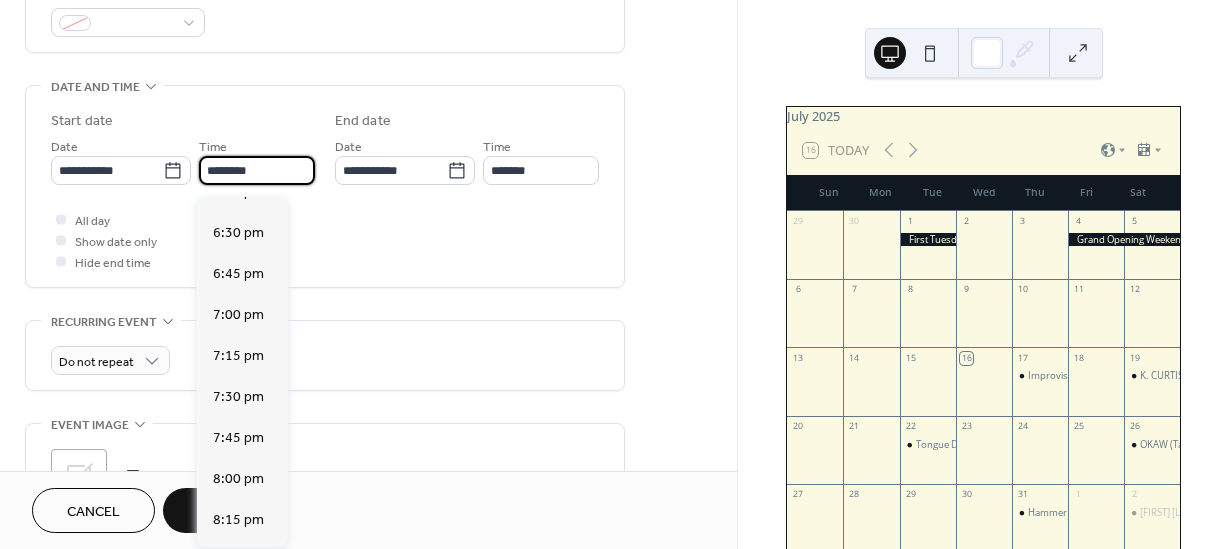 scroll, scrollTop: 3020, scrollLeft: 0, axis: vertical 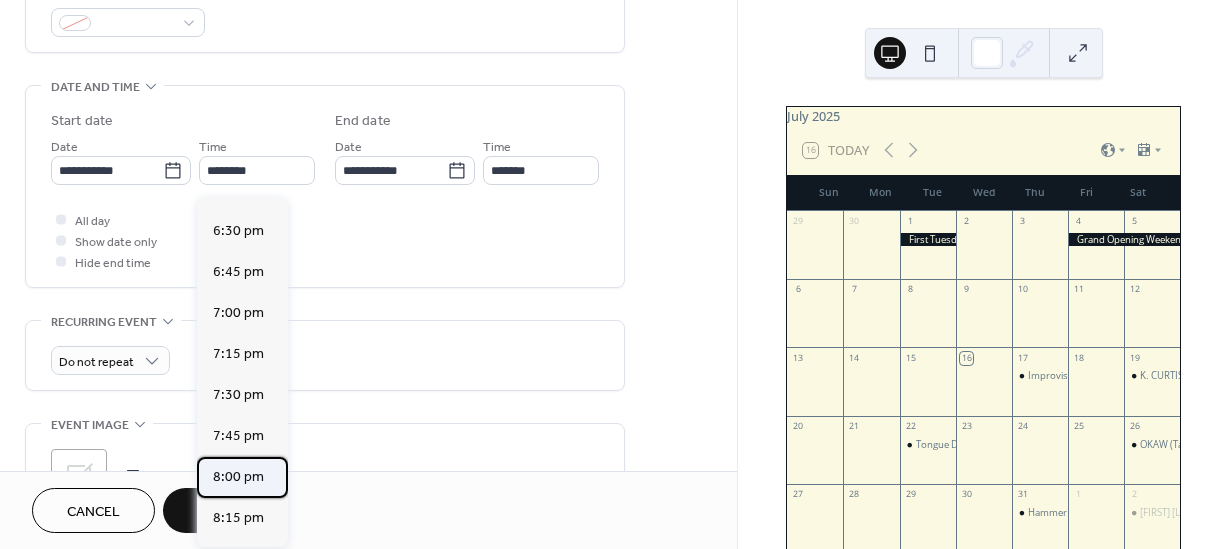 click on "8:00 pm" at bounding box center [238, 477] 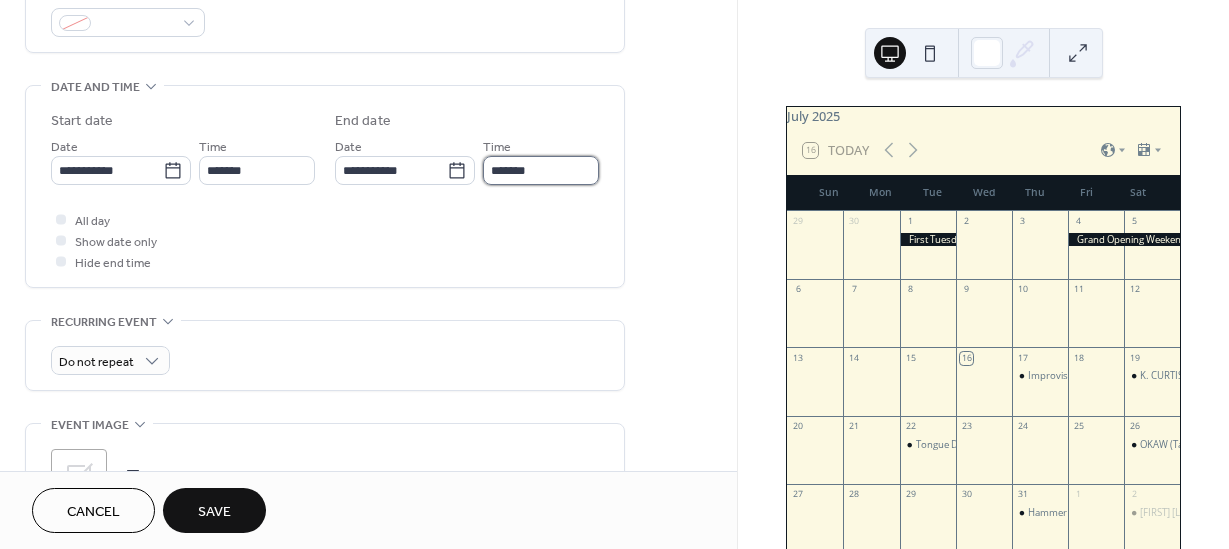 click on "*******" at bounding box center (541, 170) 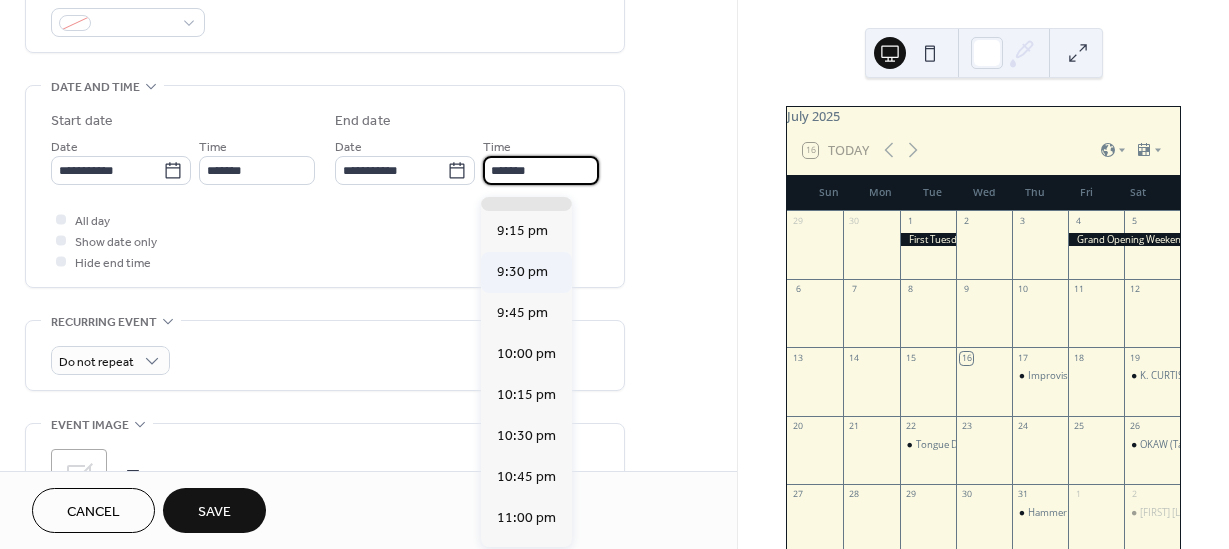 scroll, scrollTop: 187, scrollLeft: 0, axis: vertical 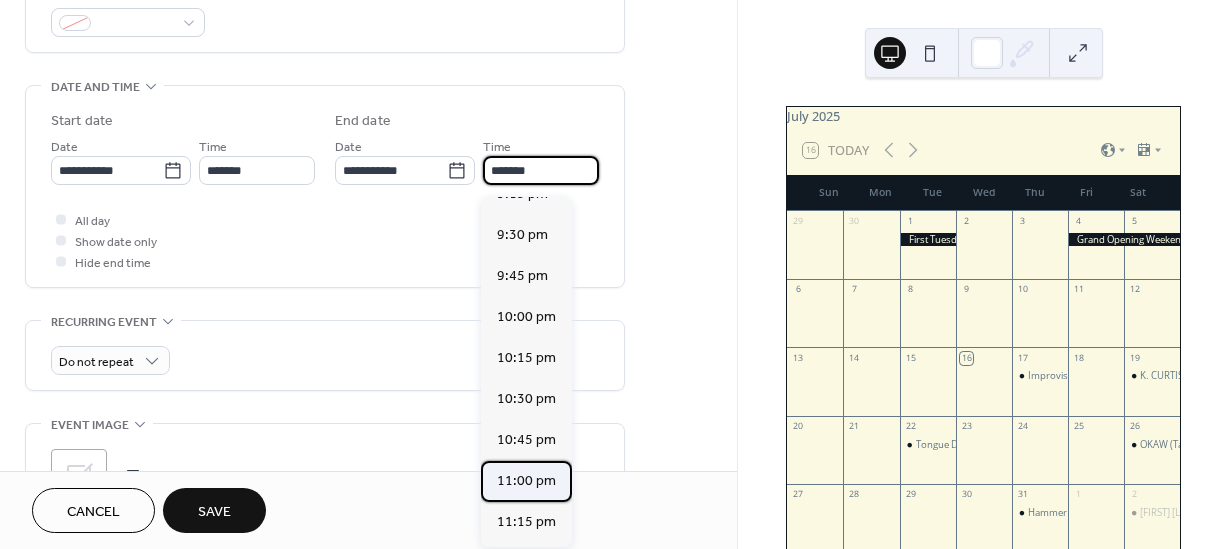click on "11:00 pm" at bounding box center [526, 481] 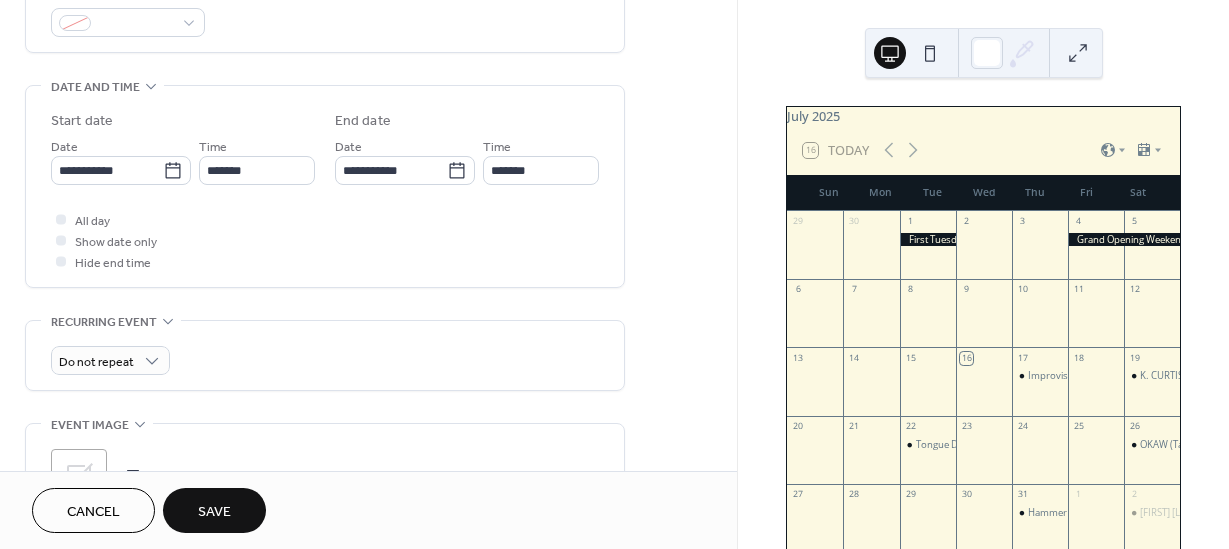 type on "********" 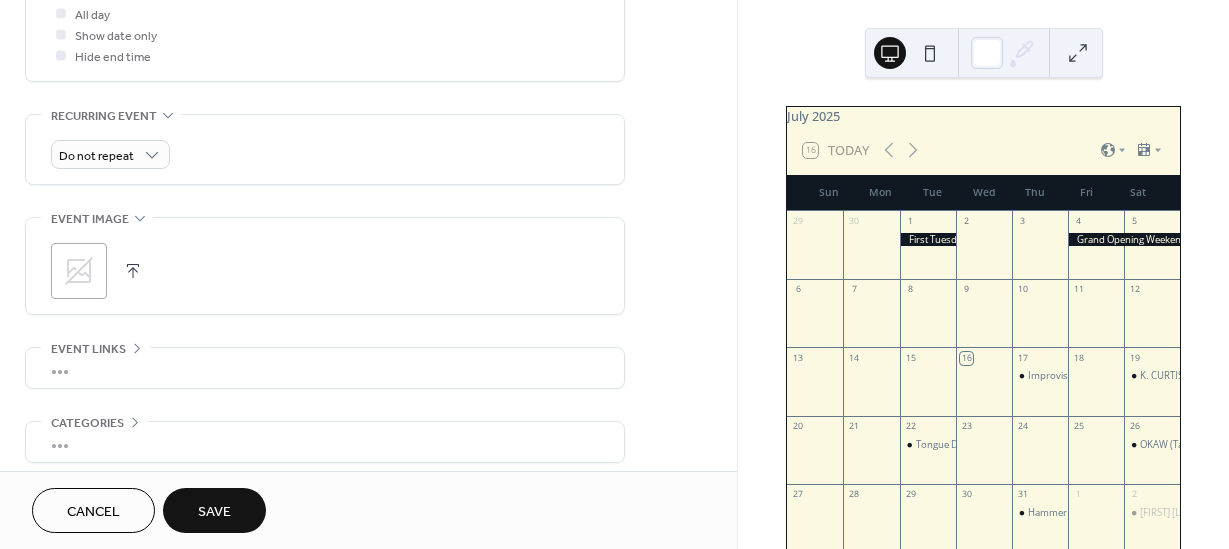 scroll, scrollTop: 866, scrollLeft: 0, axis: vertical 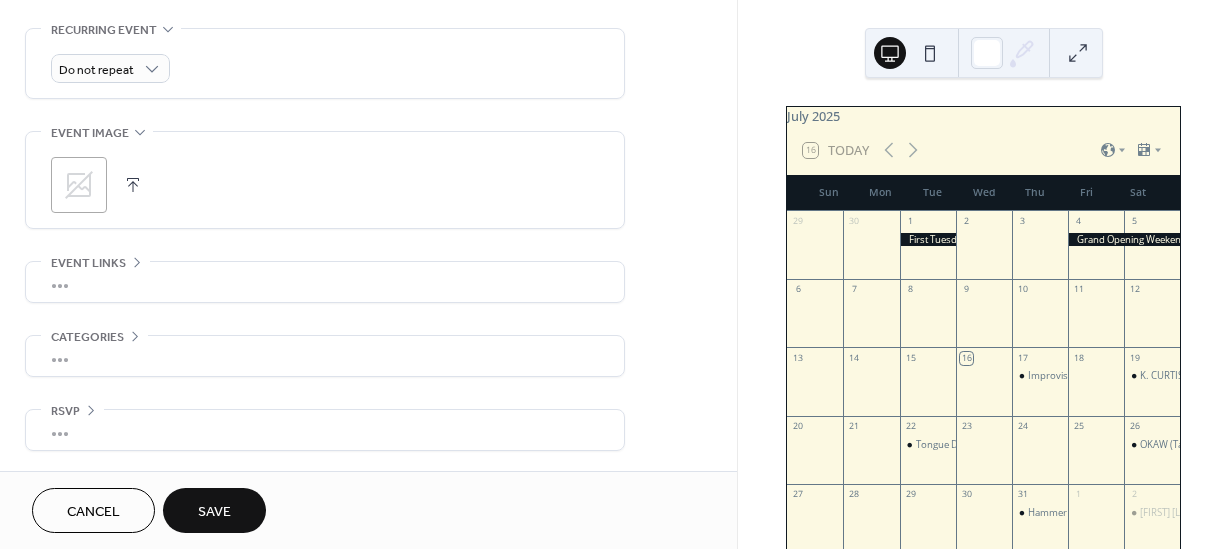 click on "Save" at bounding box center (214, 512) 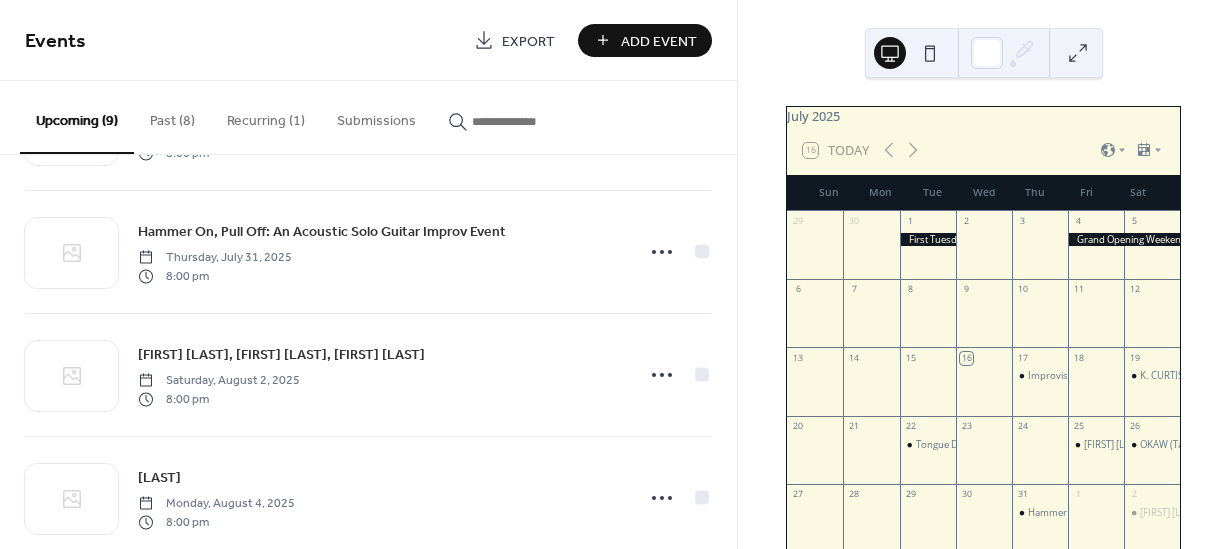 scroll, scrollTop: 612, scrollLeft: 0, axis: vertical 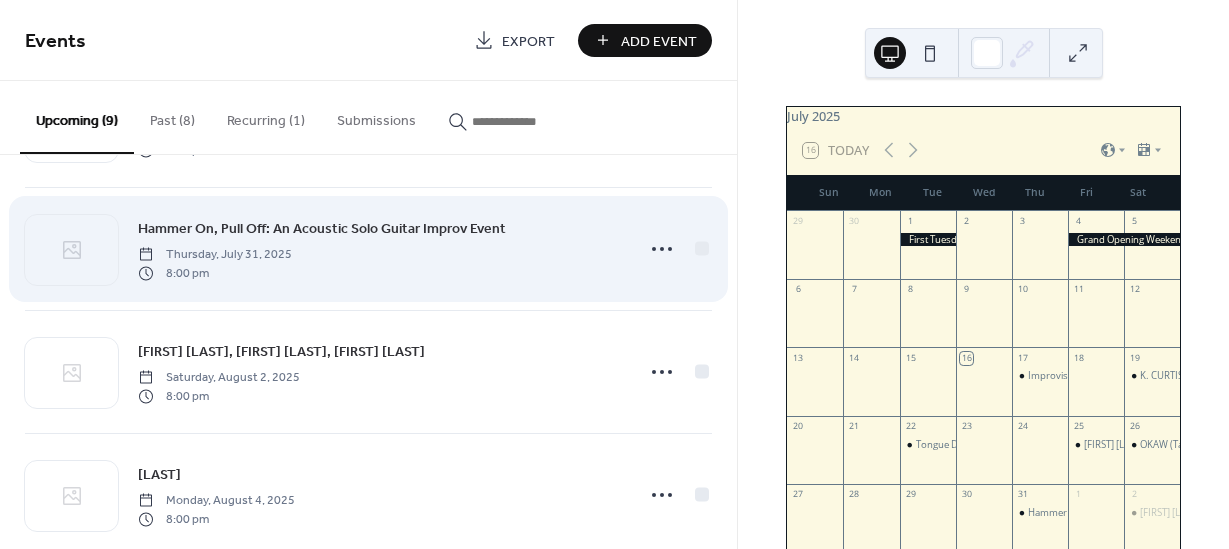 click on "[FIRST] [LAST]: An Acoustic Solo Guitar Improv Event Thursday, [MONTH] [DAY], [YEAR] [TIME]" at bounding box center (380, 249) 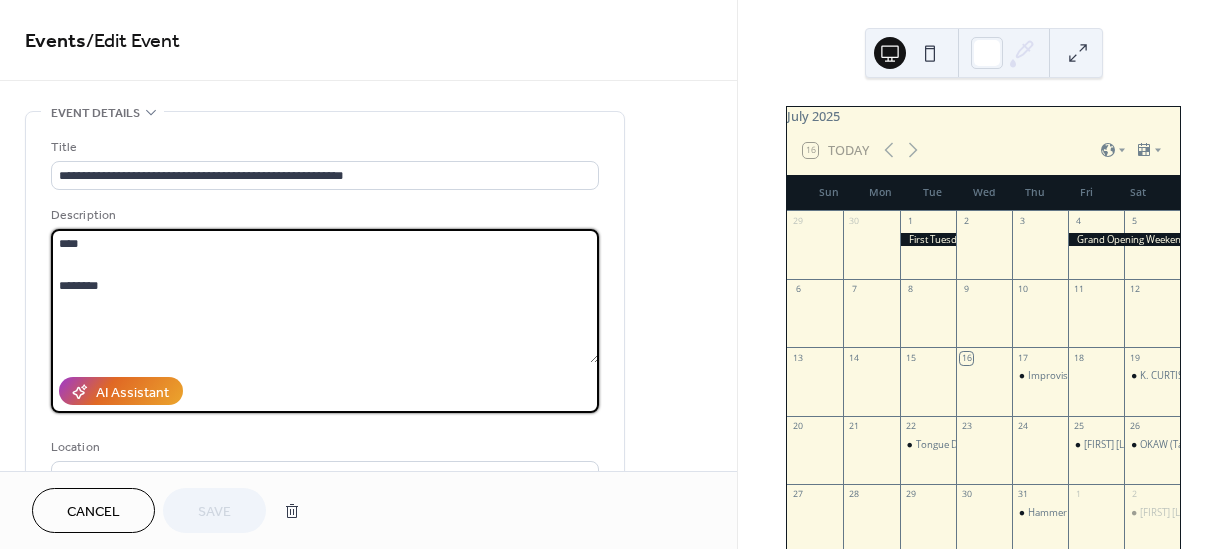 click on "****
********" at bounding box center (325, 296) 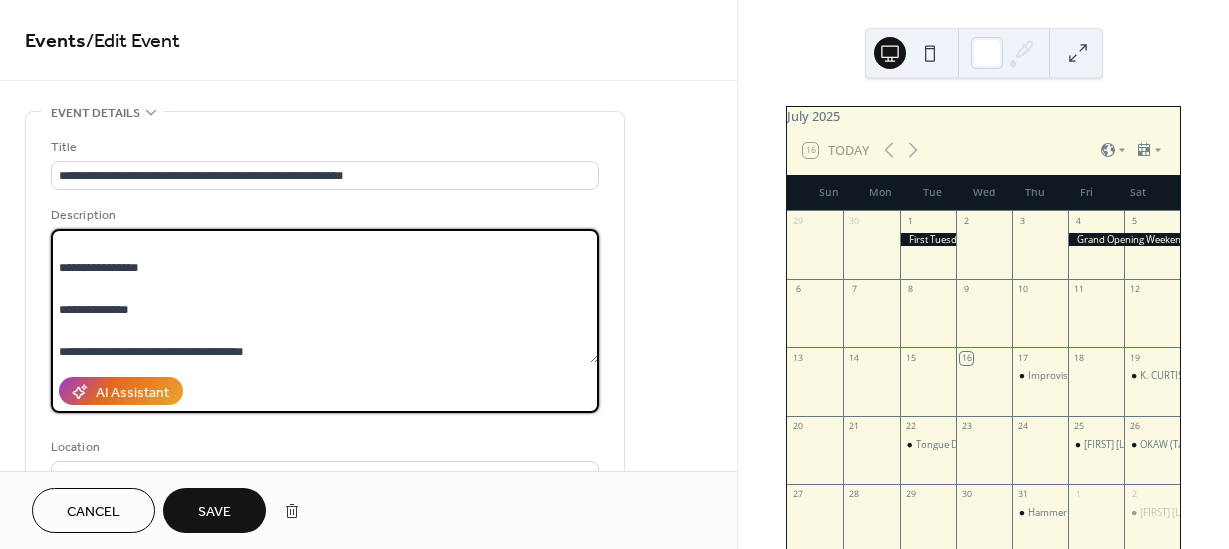 scroll, scrollTop: 105, scrollLeft: 0, axis: vertical 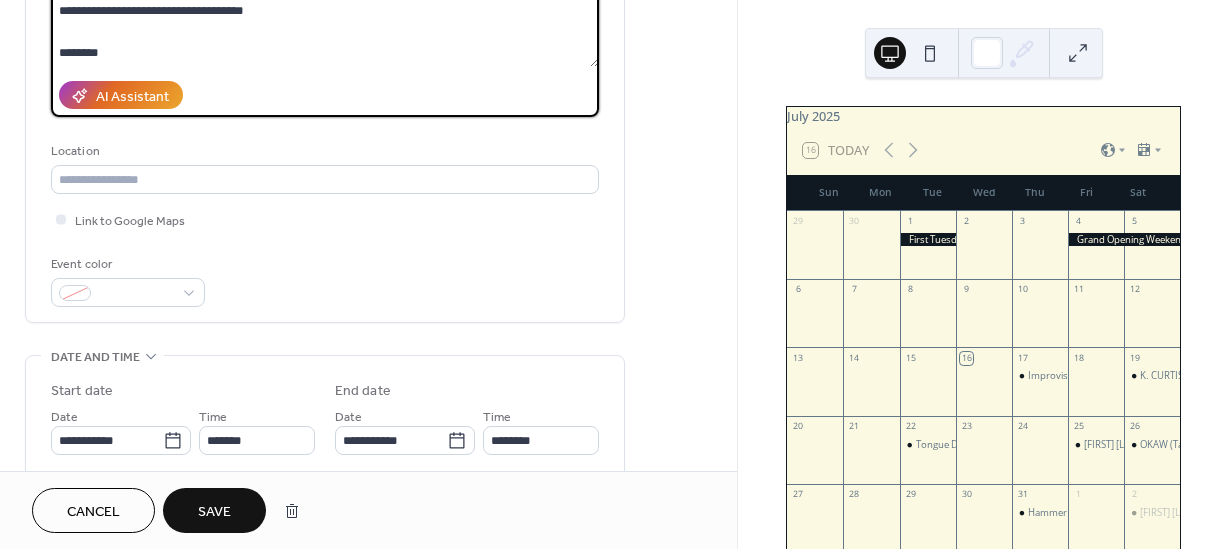 type on "**********" 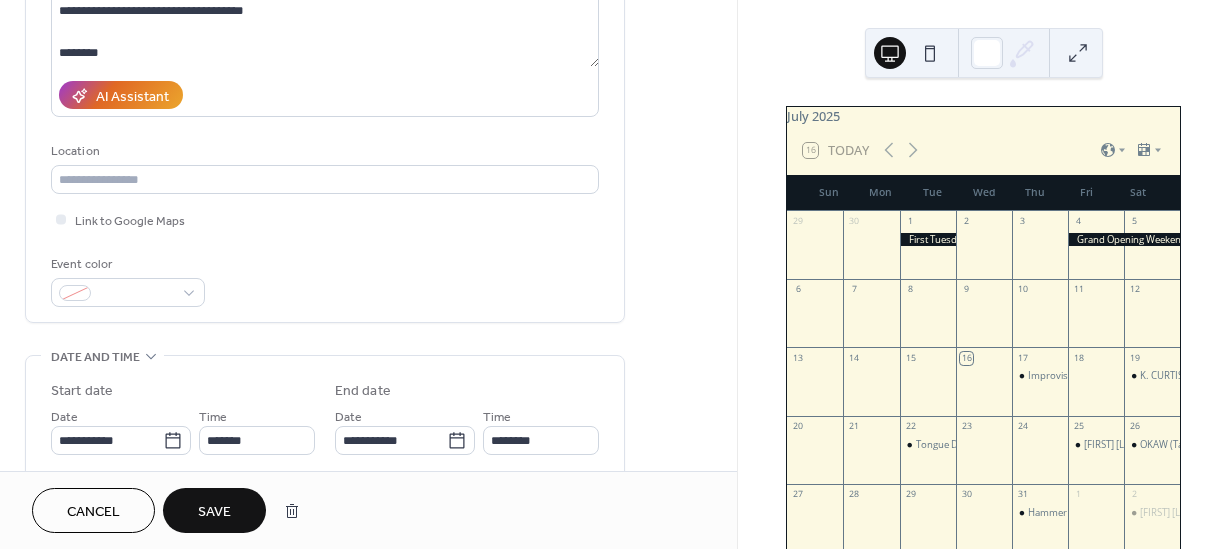 click on "Save" at bounding box center [214, 512] 